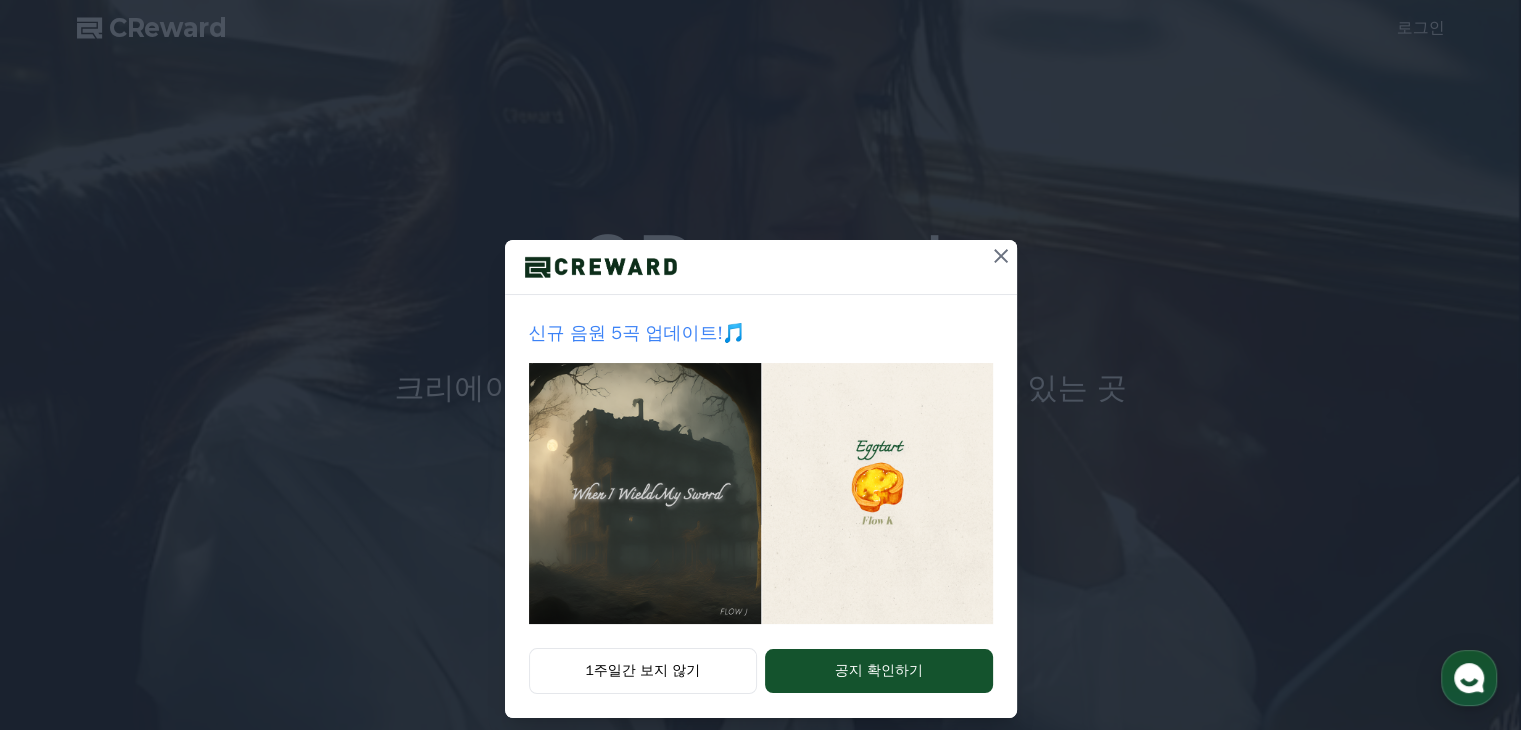 scroll, scrollTop: 0, scrollLeft: 0, axis: both 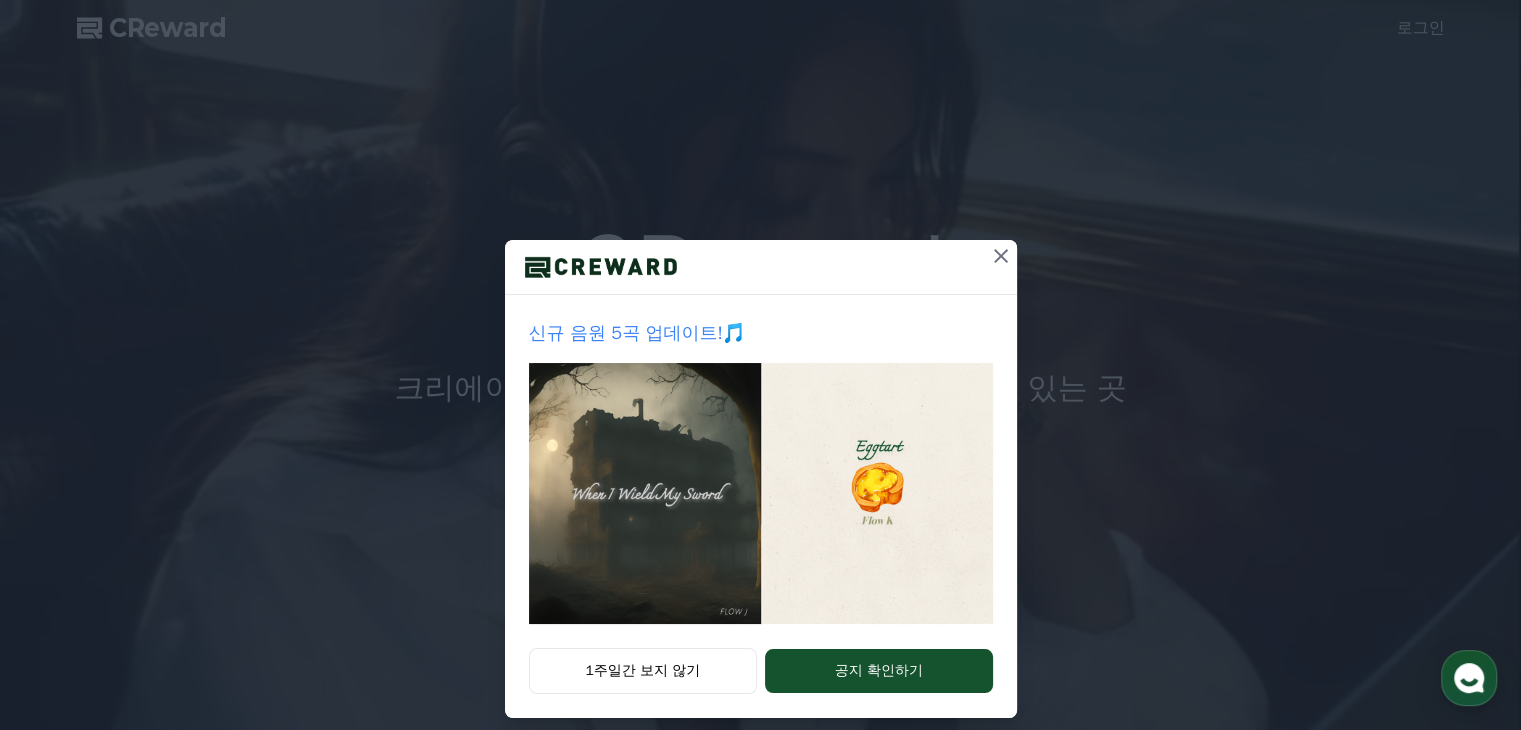 click 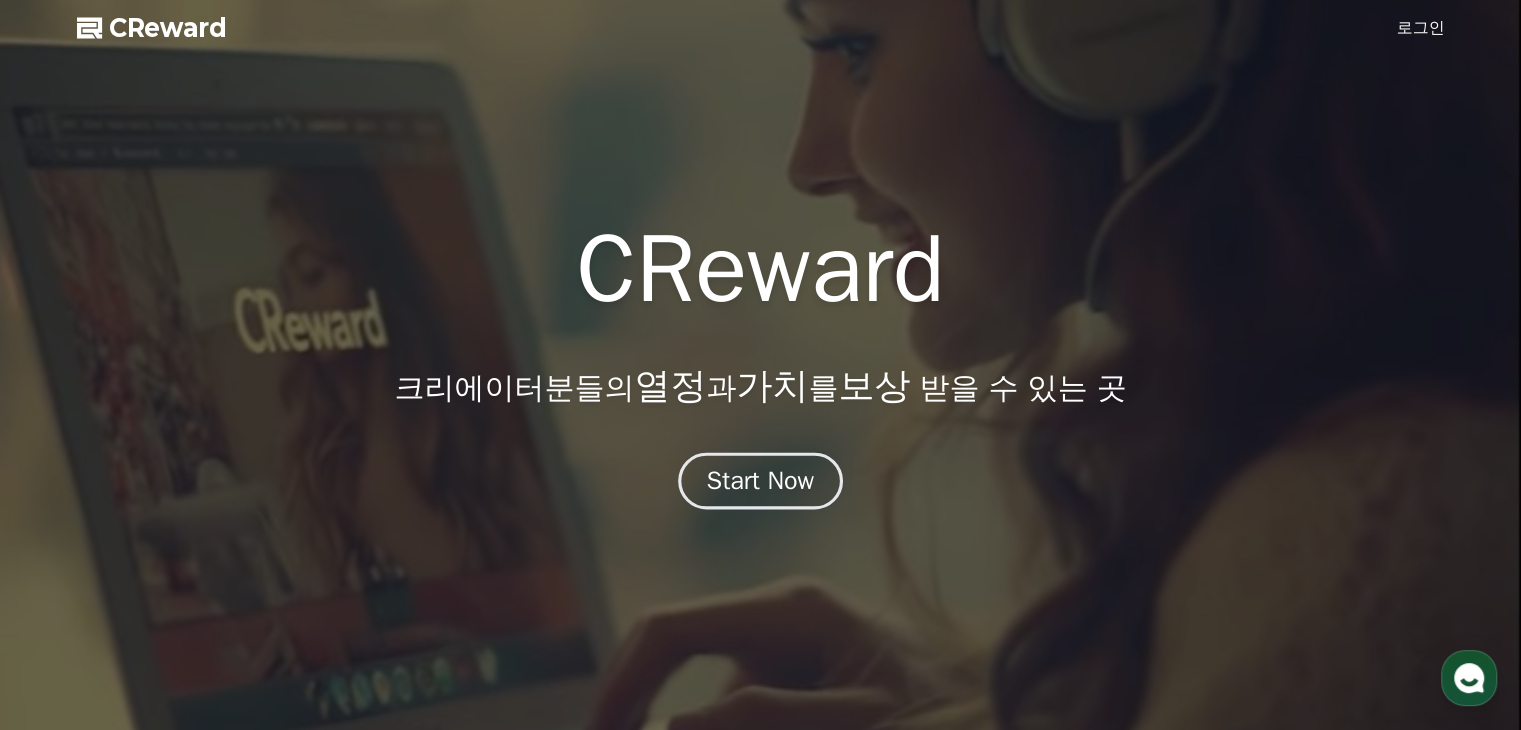 click on "Start Now" at bounding box center (760, 481) 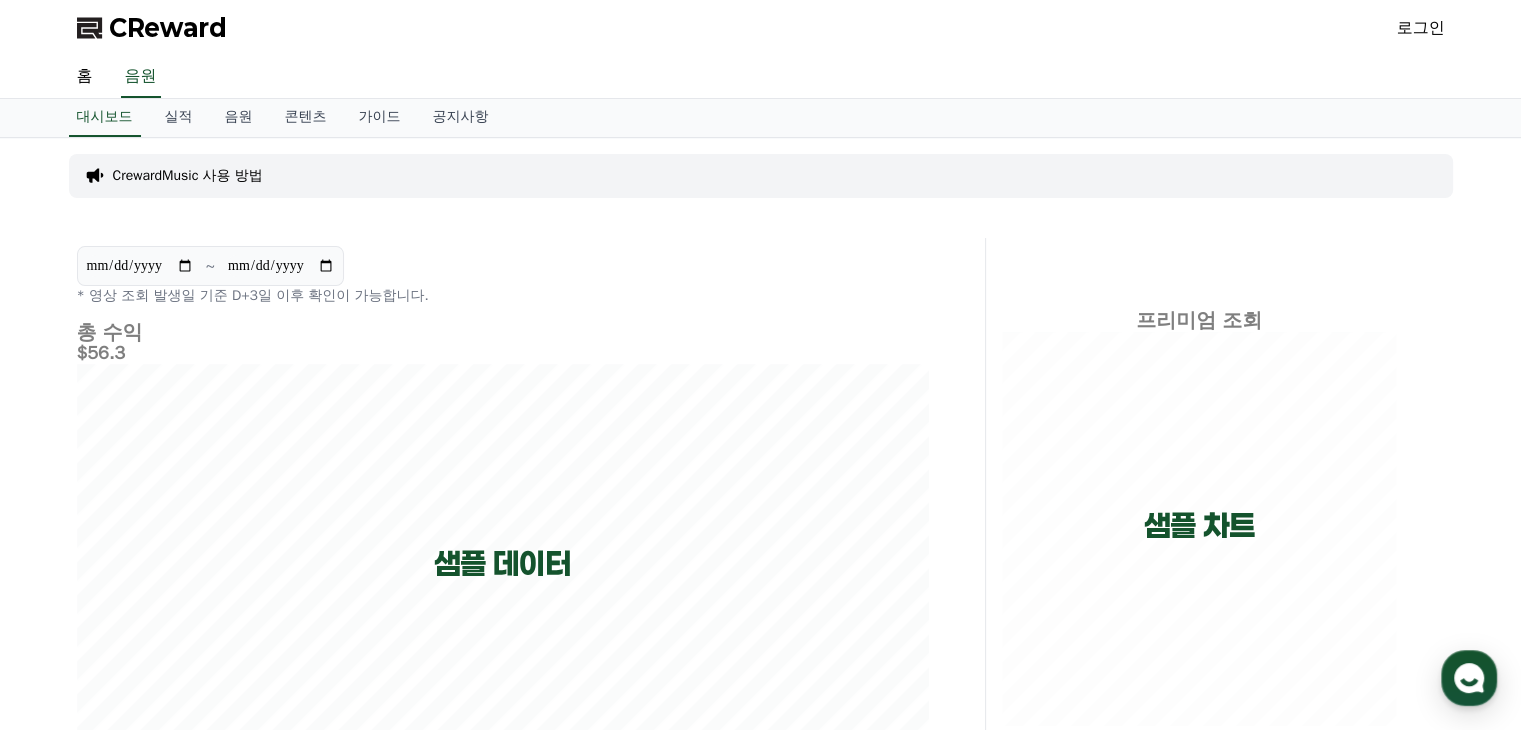 scroll, scrollTop: 0, scrollLeft: 0, axis: both 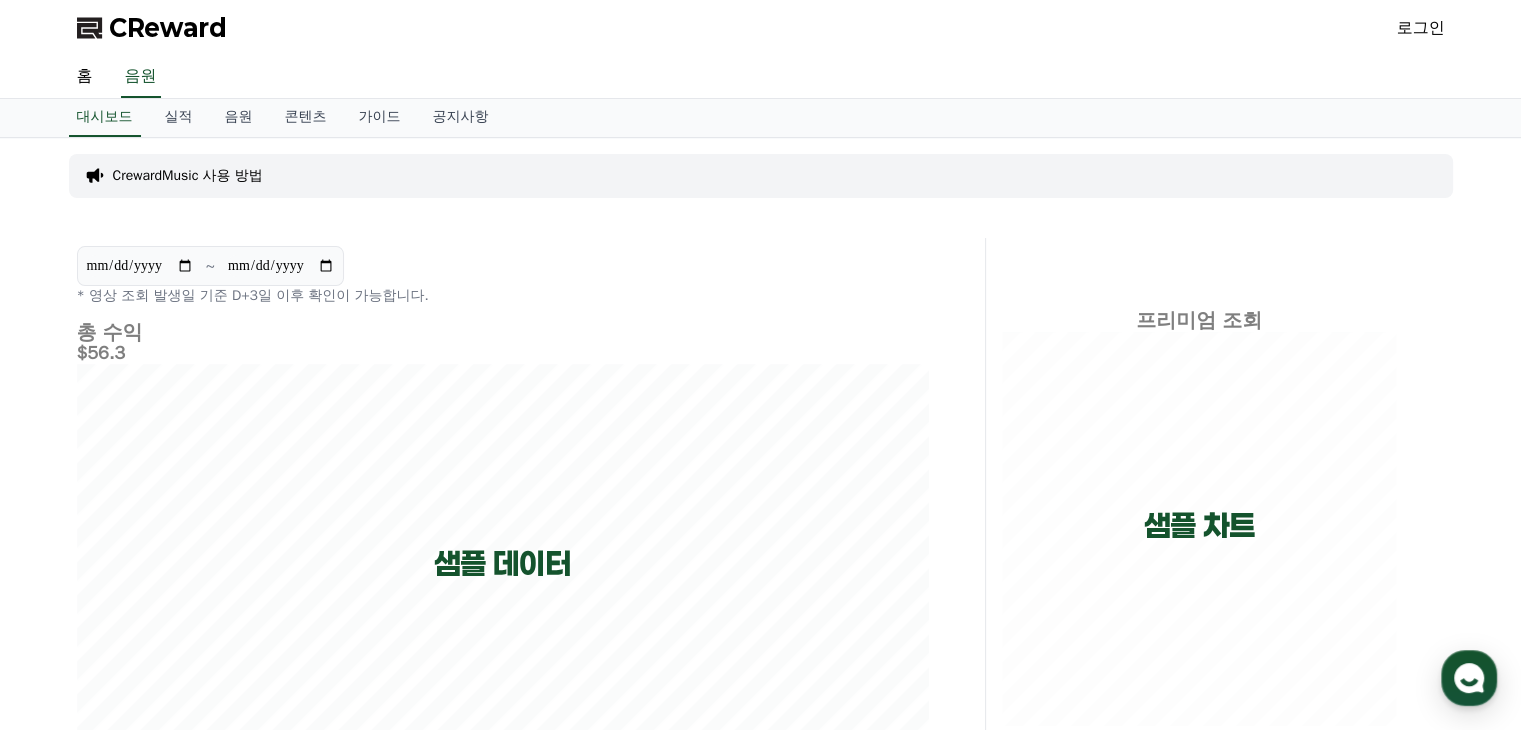 click on "로그인" at bounding box center (1421, 28) 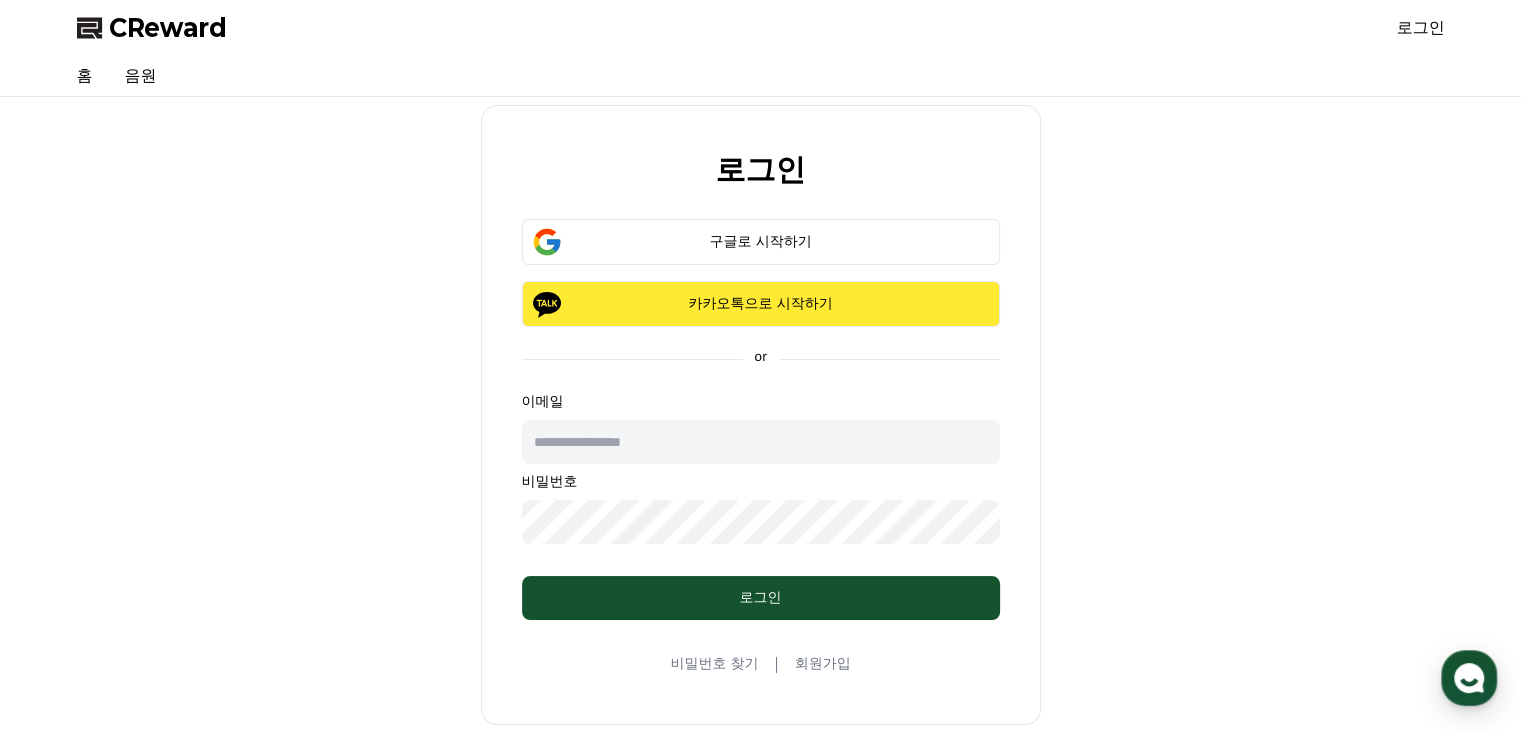 click on "카카오톡으로 시작하기" at bounding box center [761, 304] 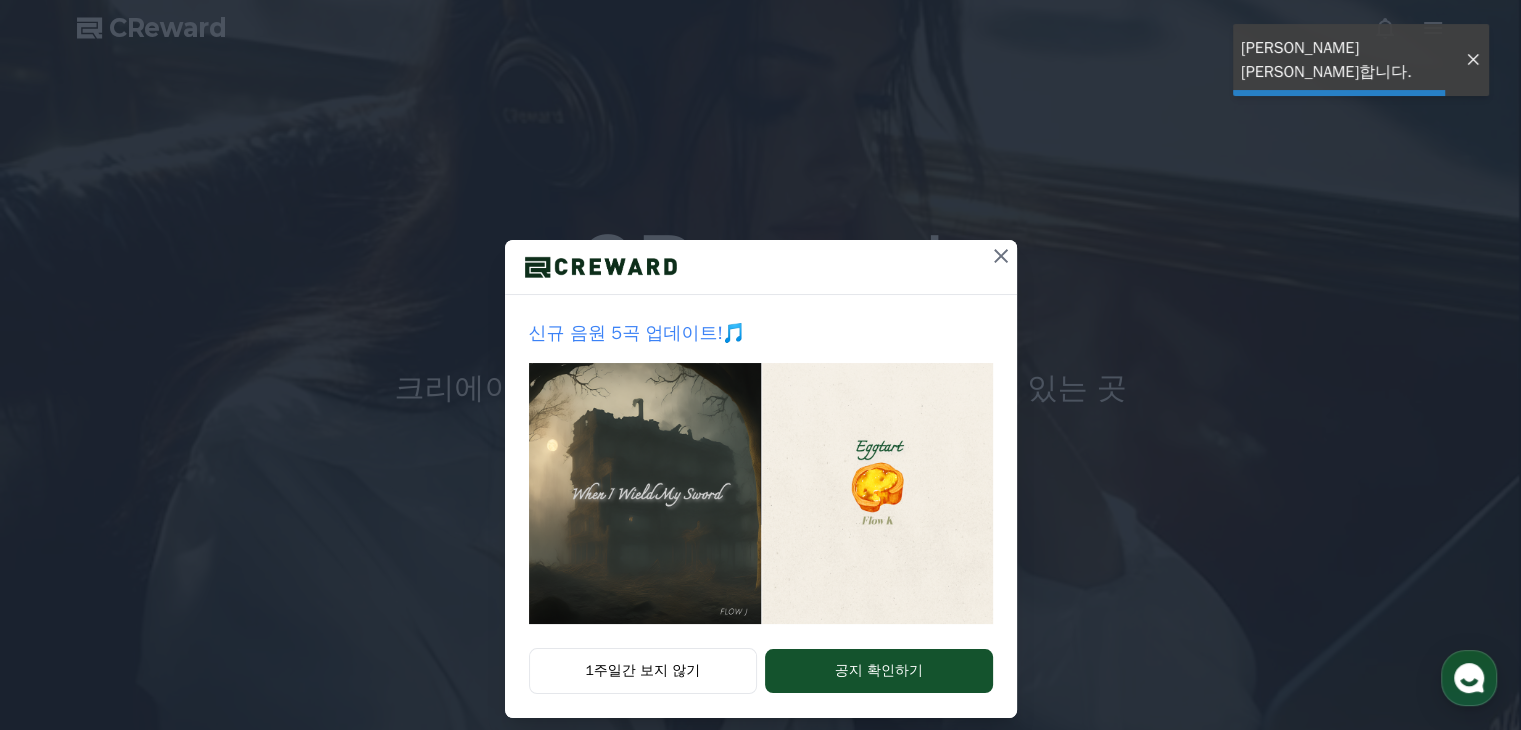 scroll, scrollTop: 0, scrollLeft: 0, axis: both 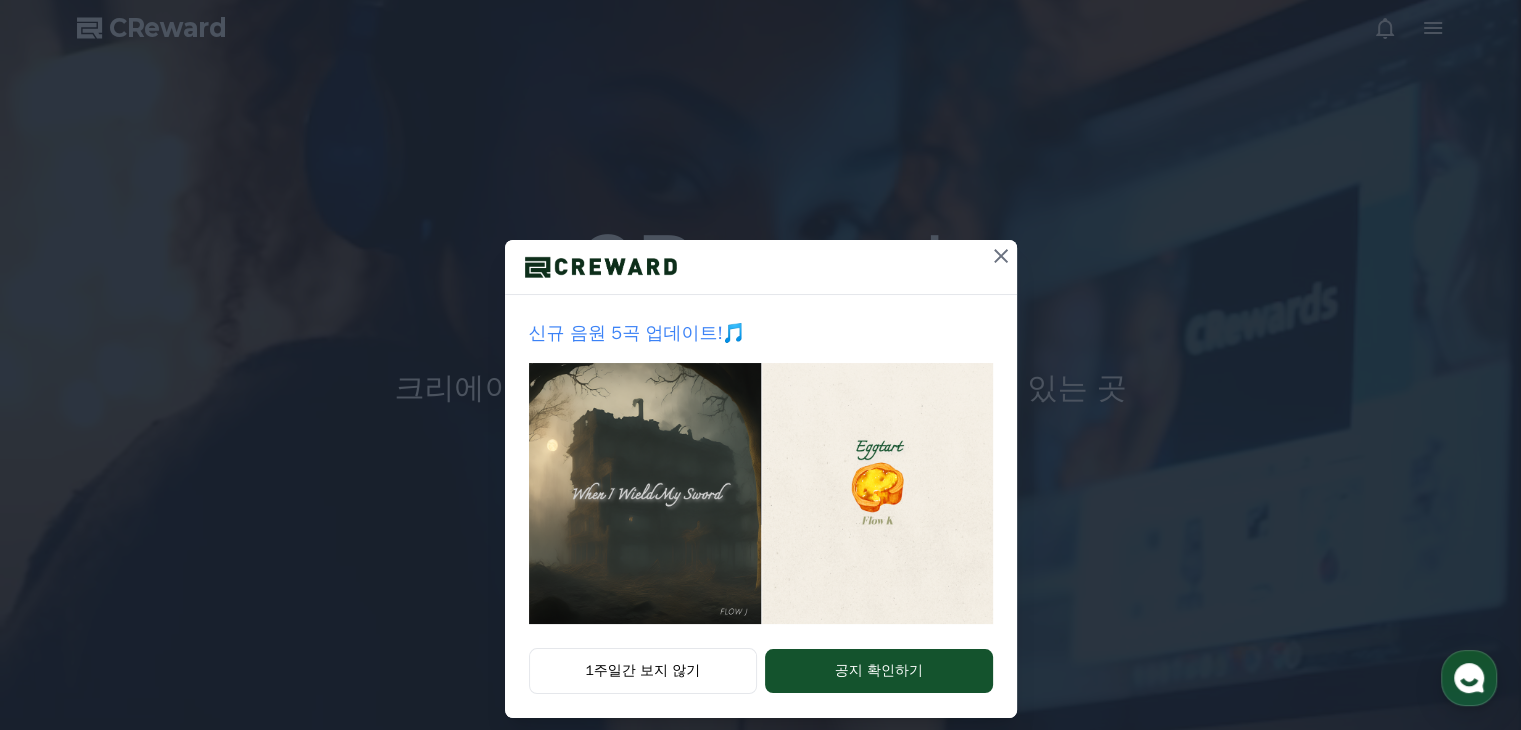 click 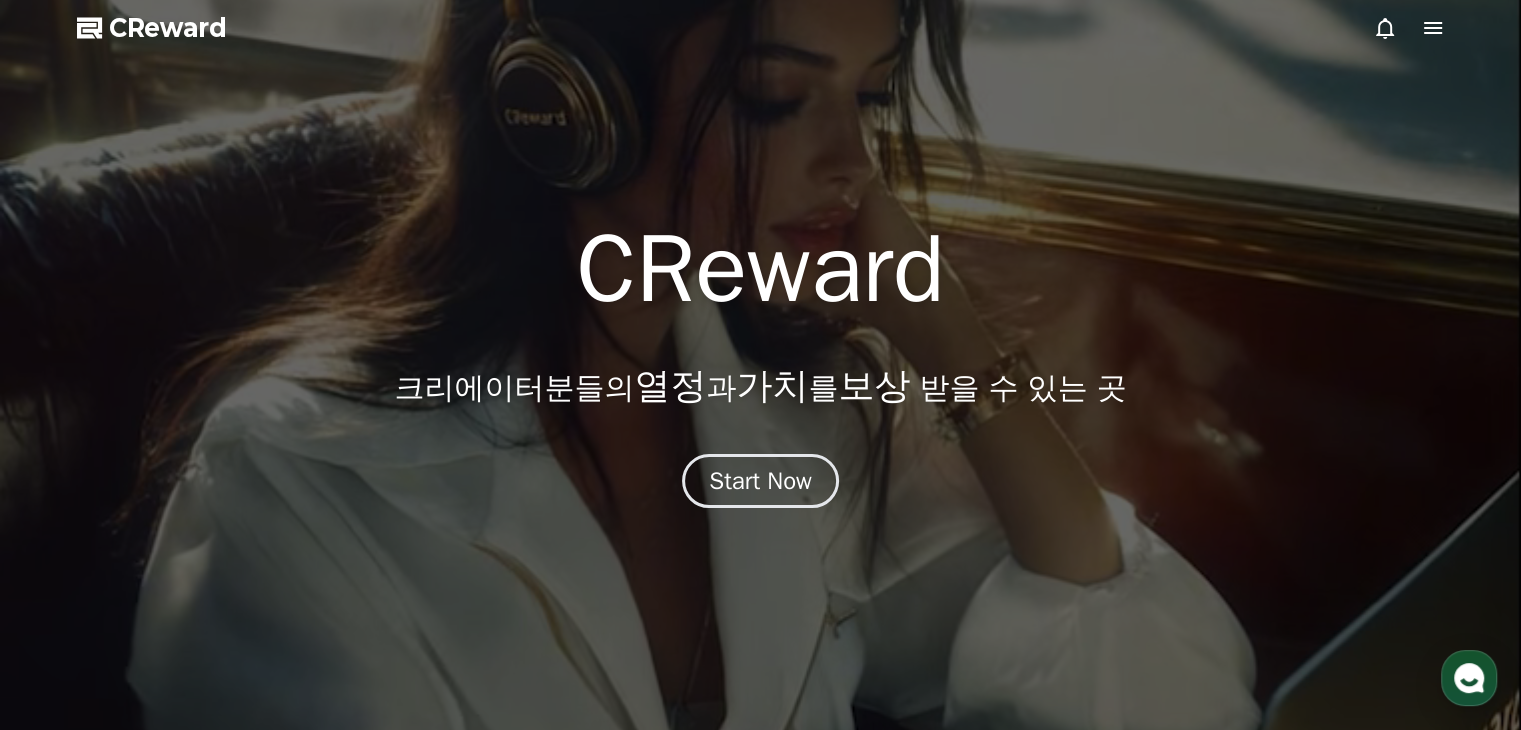 click on "CReward   크리에이터분들의  열정 과  가치 를  보상   받을 수 있는 곳" at bounding box center (760, 314) 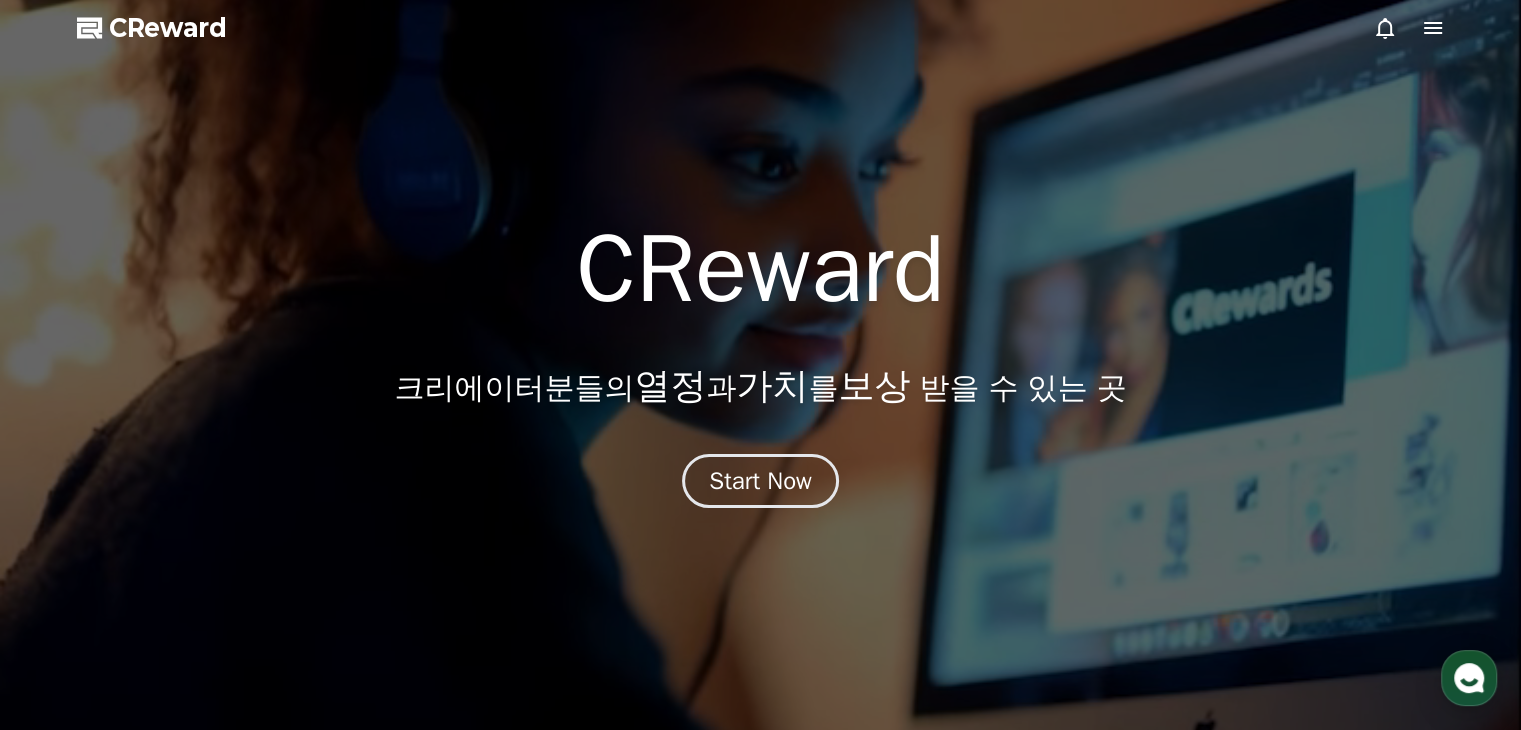 click 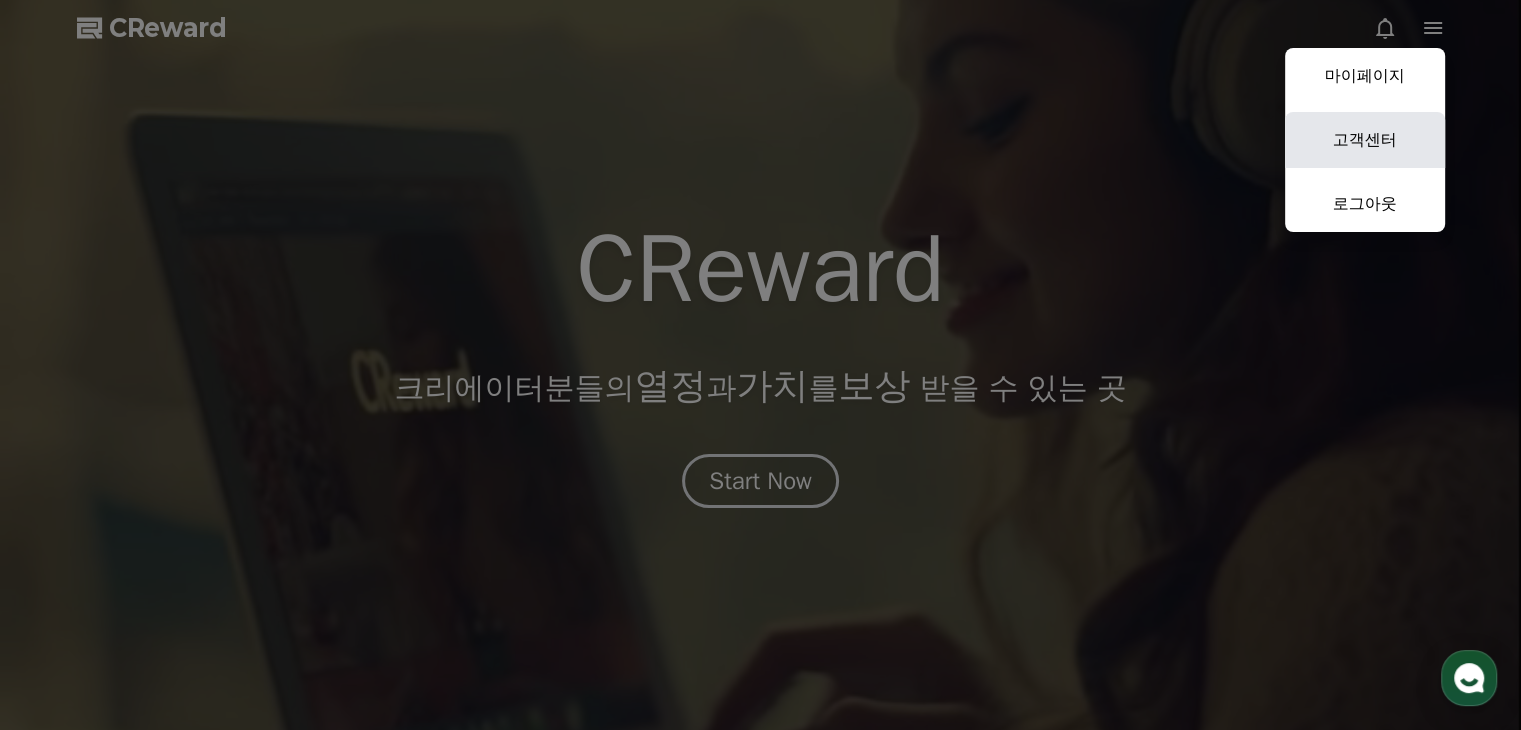 click on "고객센터" at bounding box center [1365, 140] 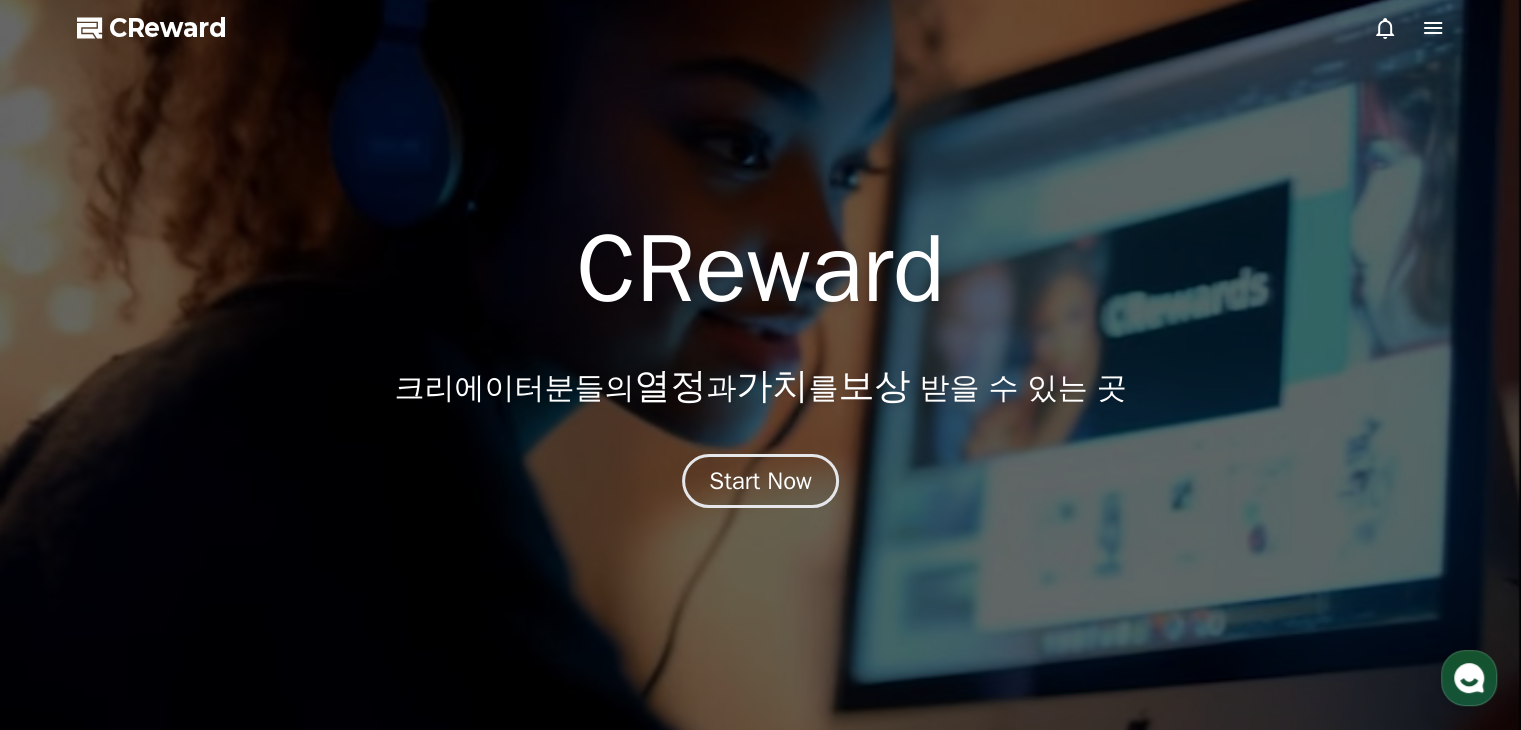 click on "CReward" at bounding box center (168, 28) 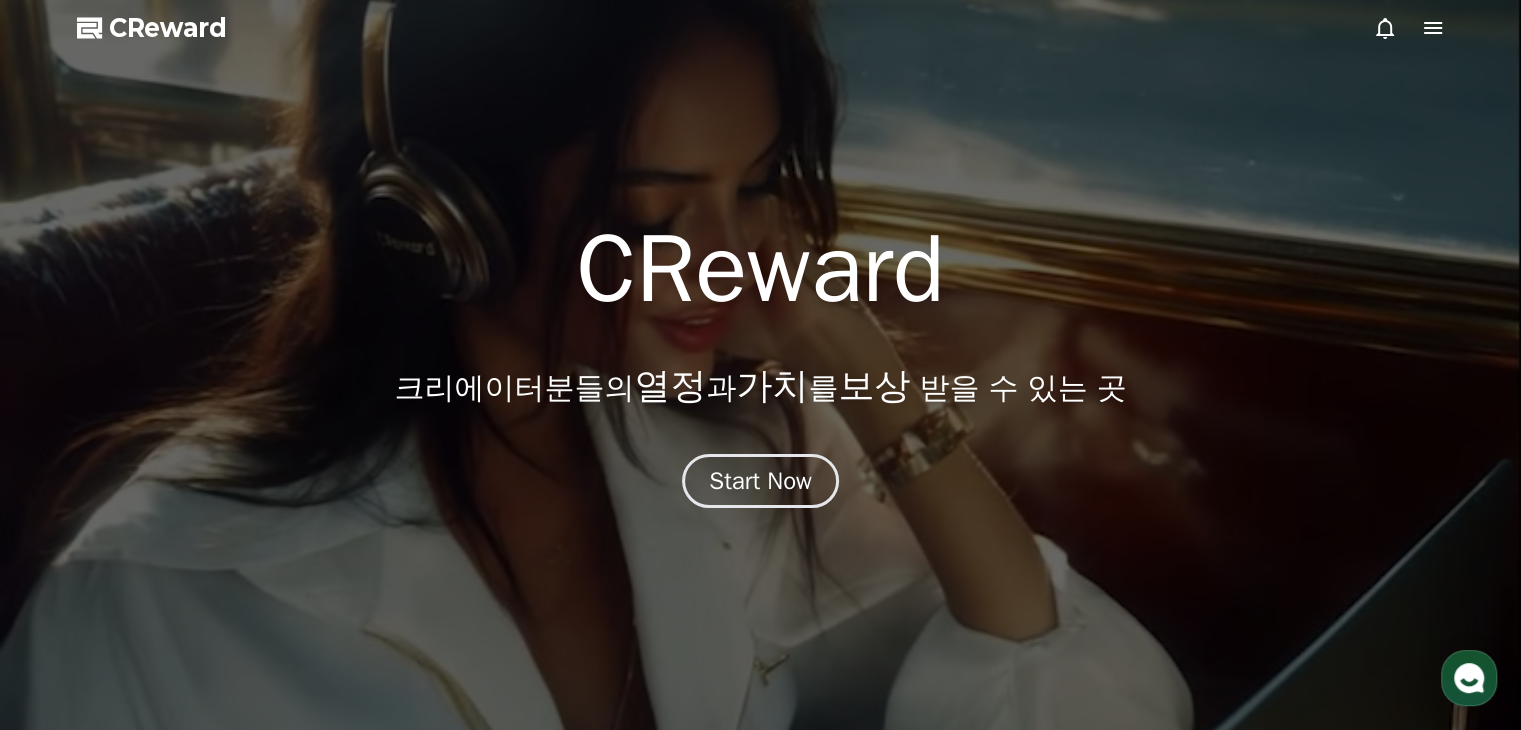 click at bounding box center [760, 365] 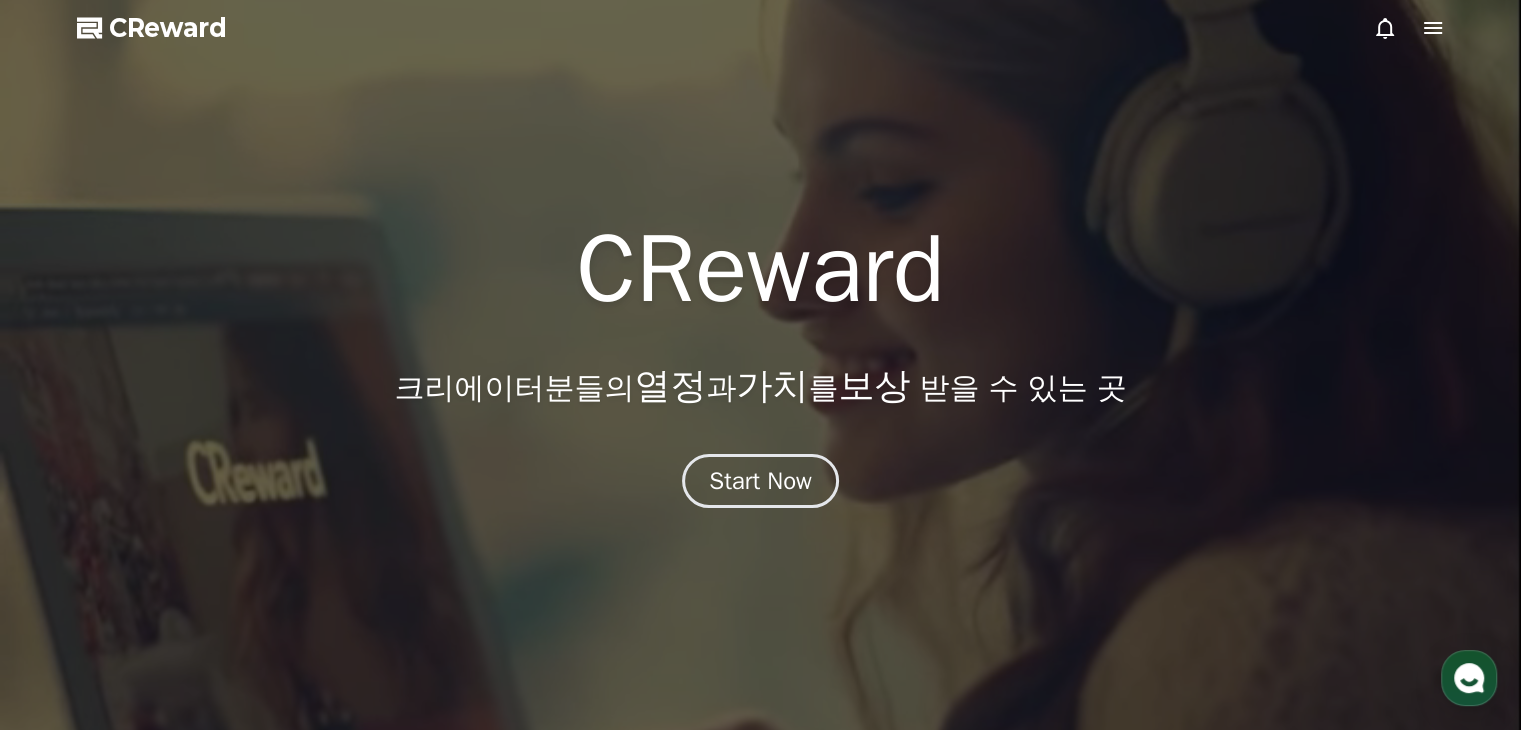 click 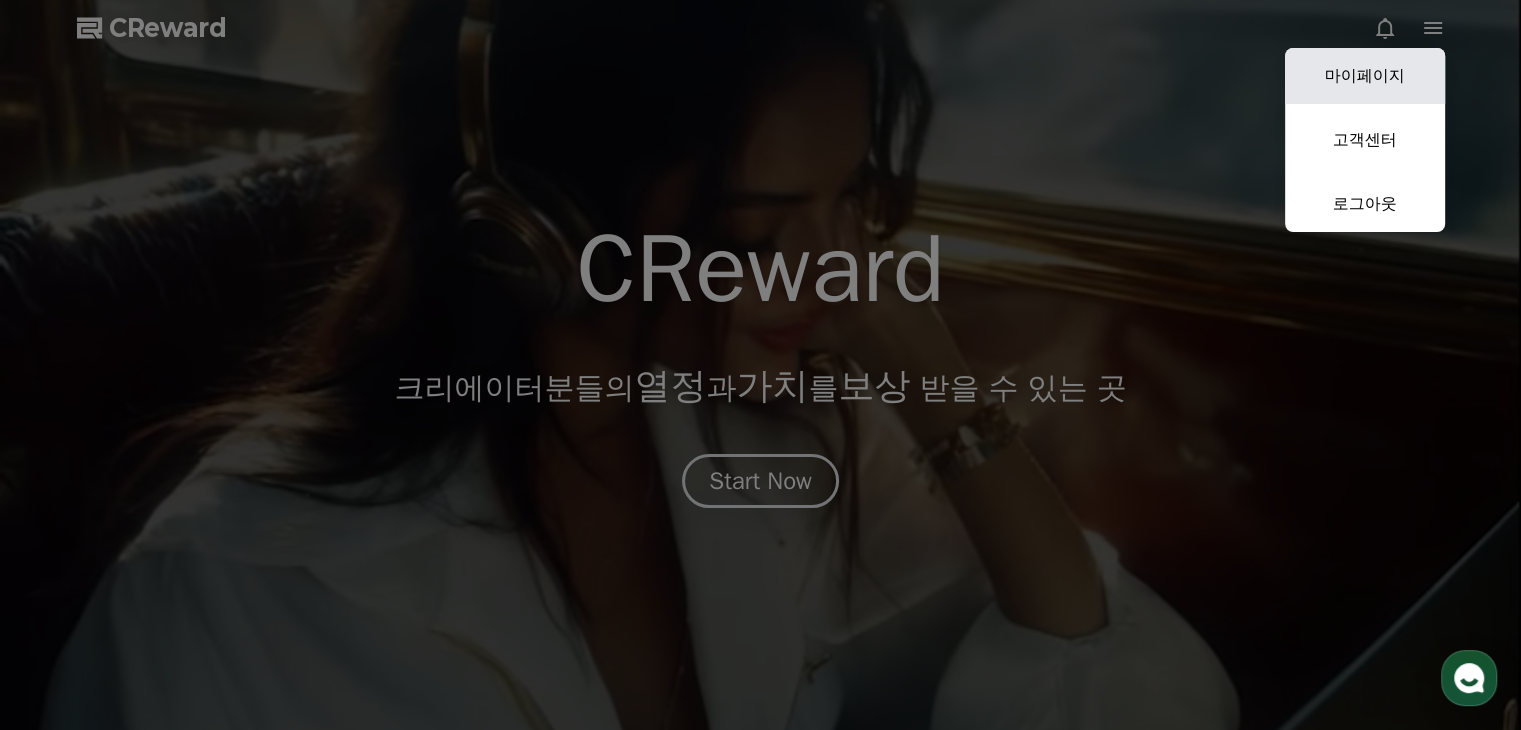 click on "마이페이지" at bounding box center [1365, 76] 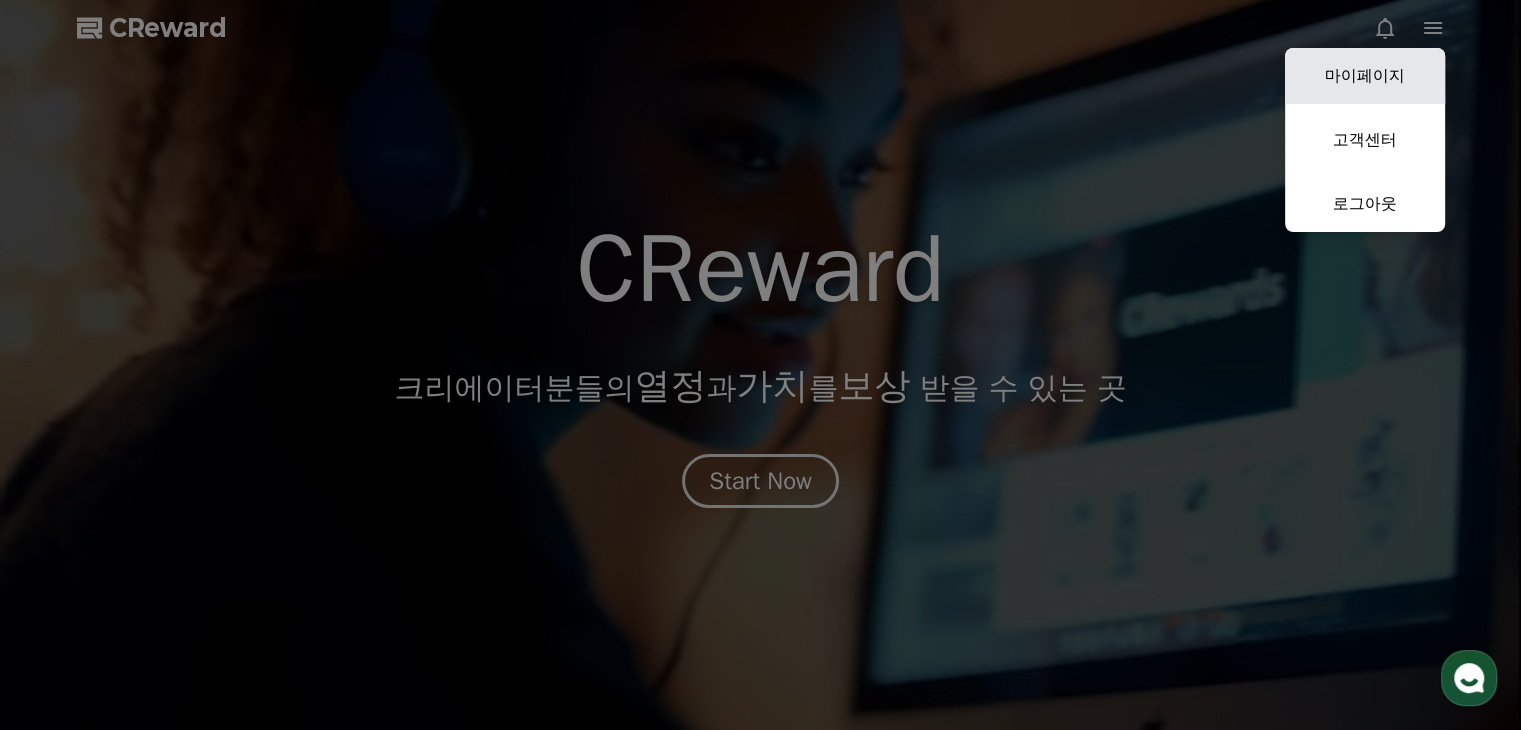 select on "**********" 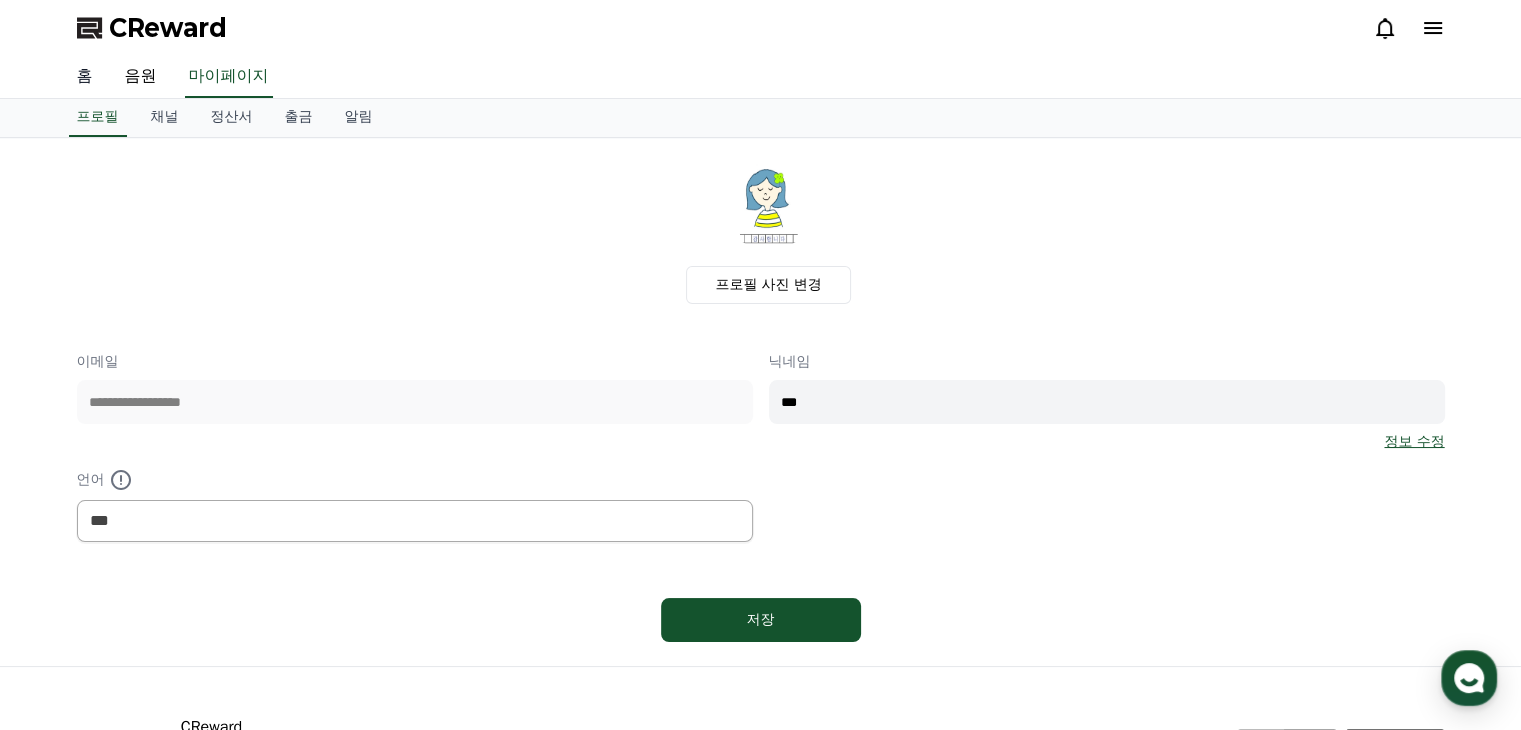 click on "홈" at bounding box center [85, 77] 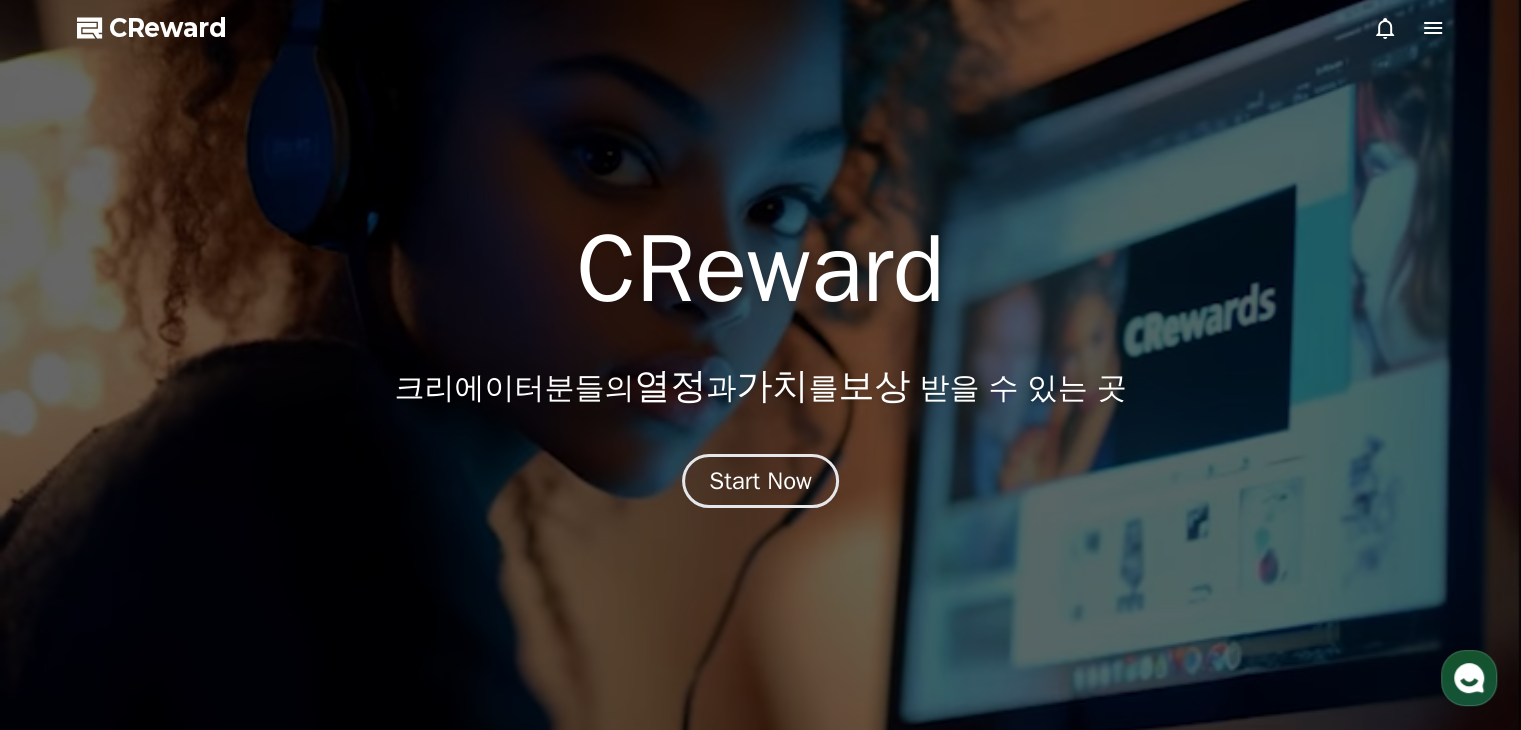 click 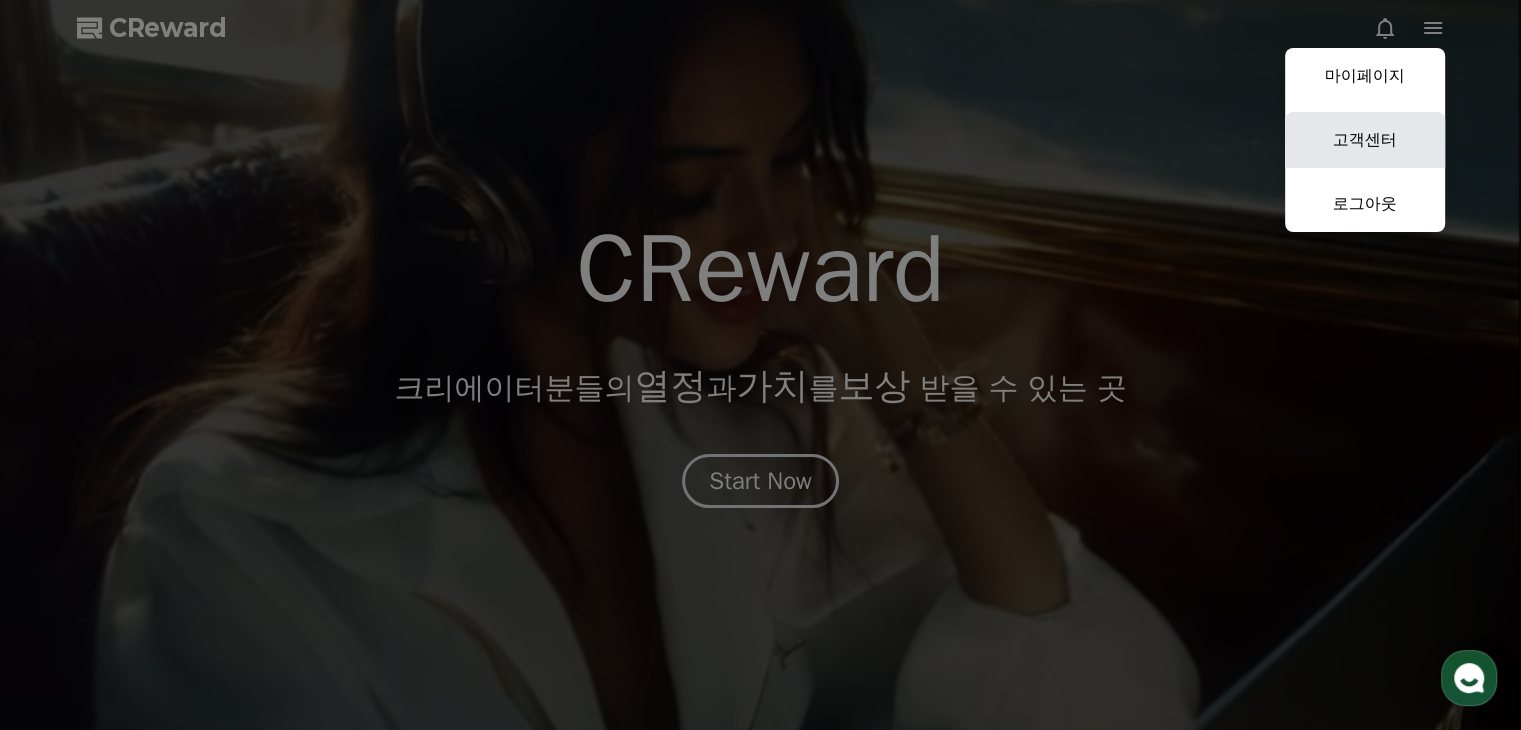 click on "고객센터" at bounding box center [1365, 140] 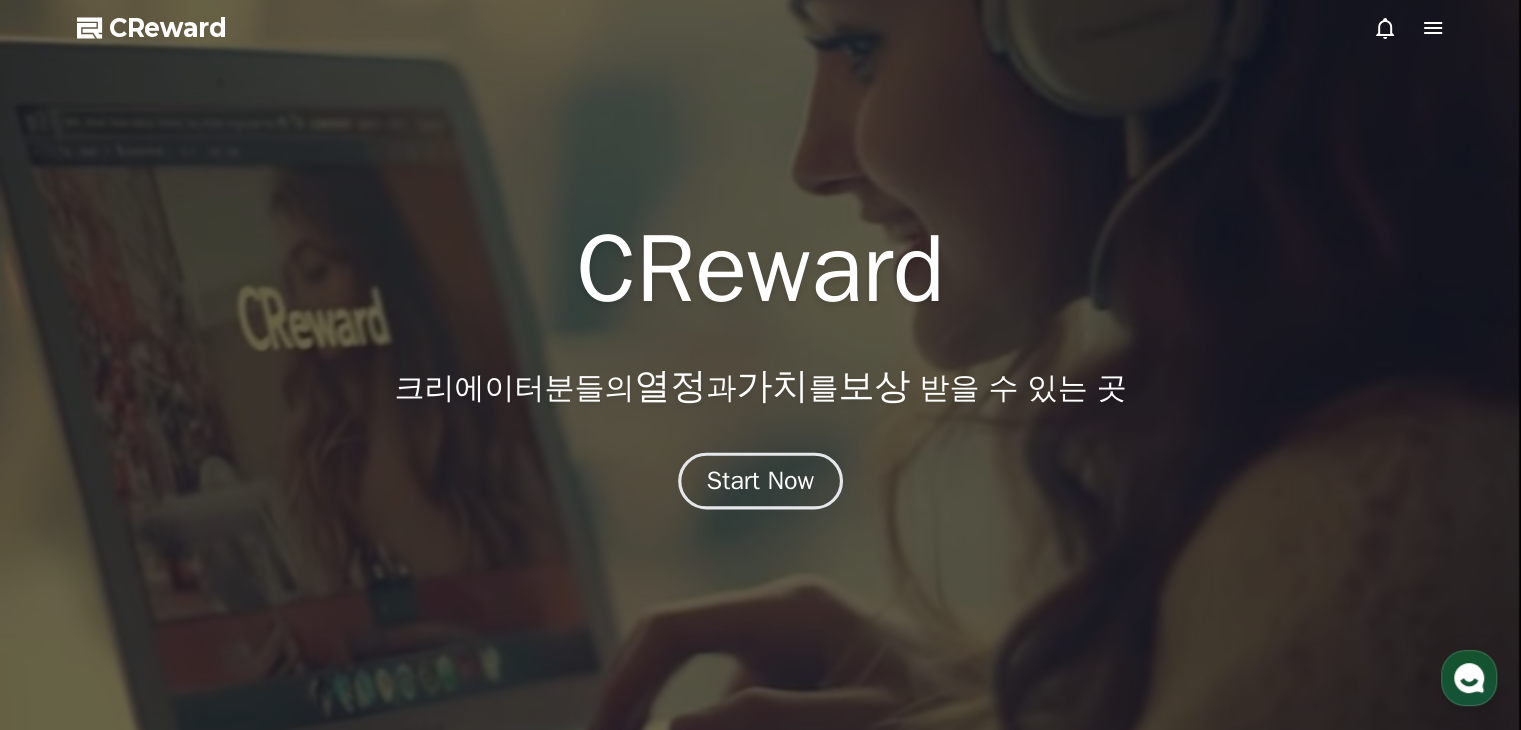 click on "Start Now" at bounding box center [761, 481] 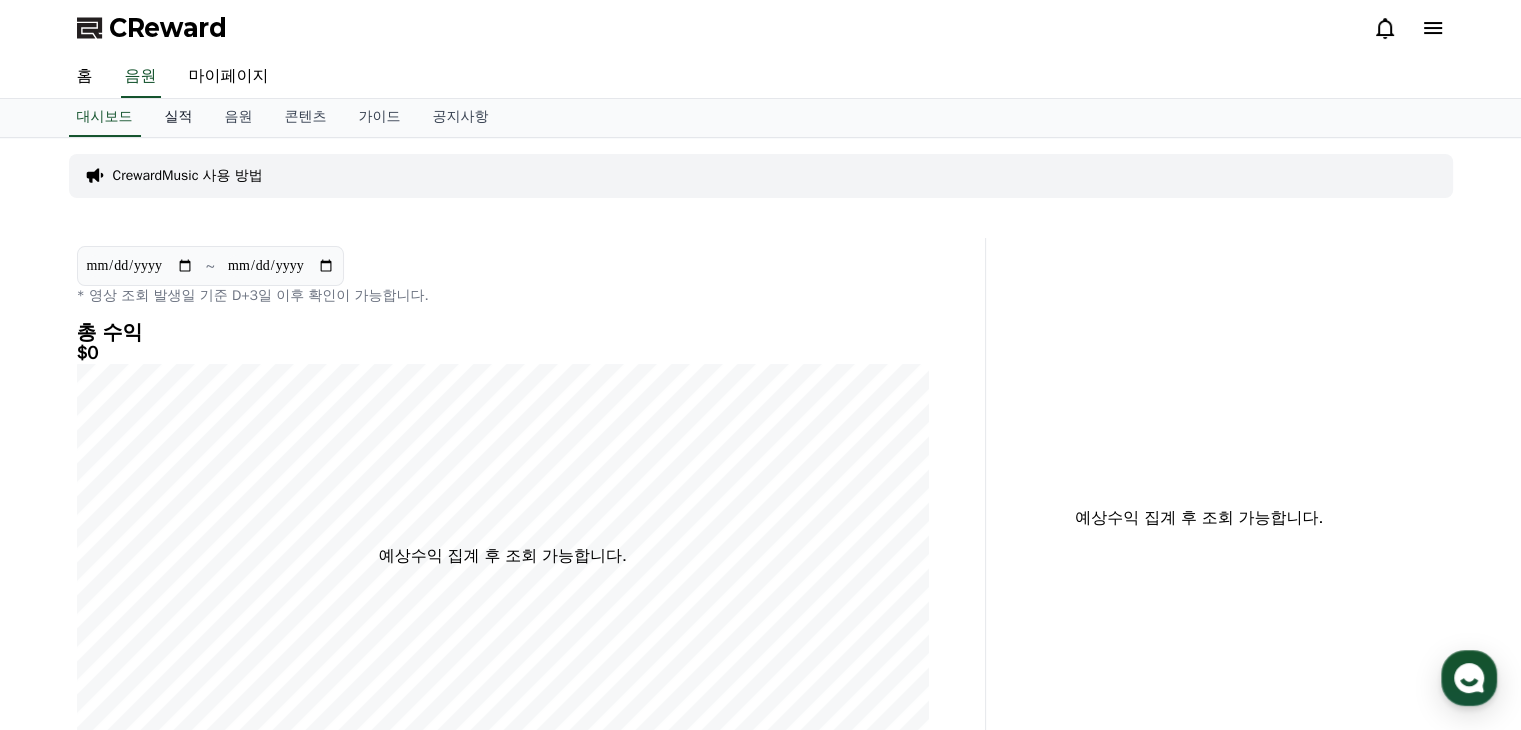 click on "실적" at bounding box center [179, 118] 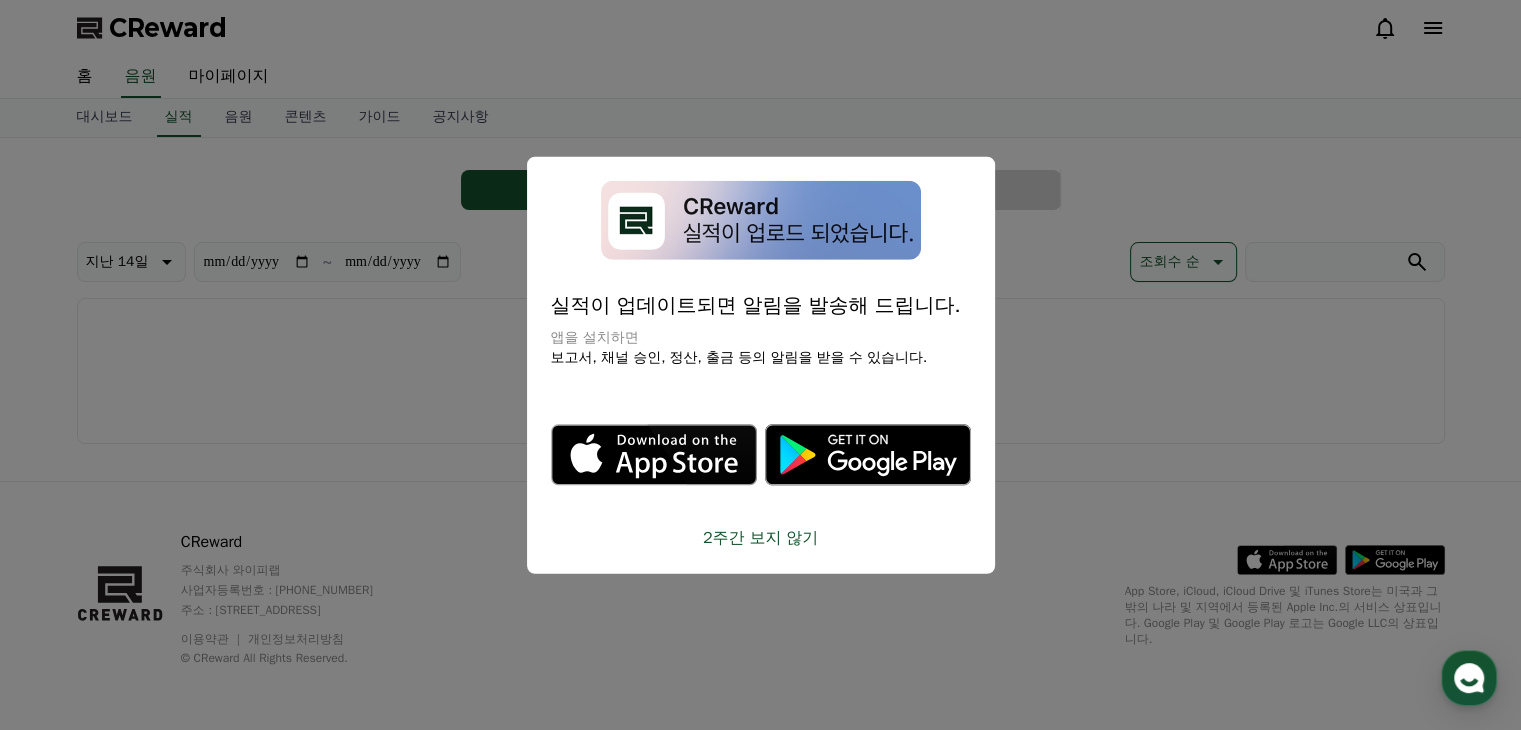 click at bounding box center [760, 365] 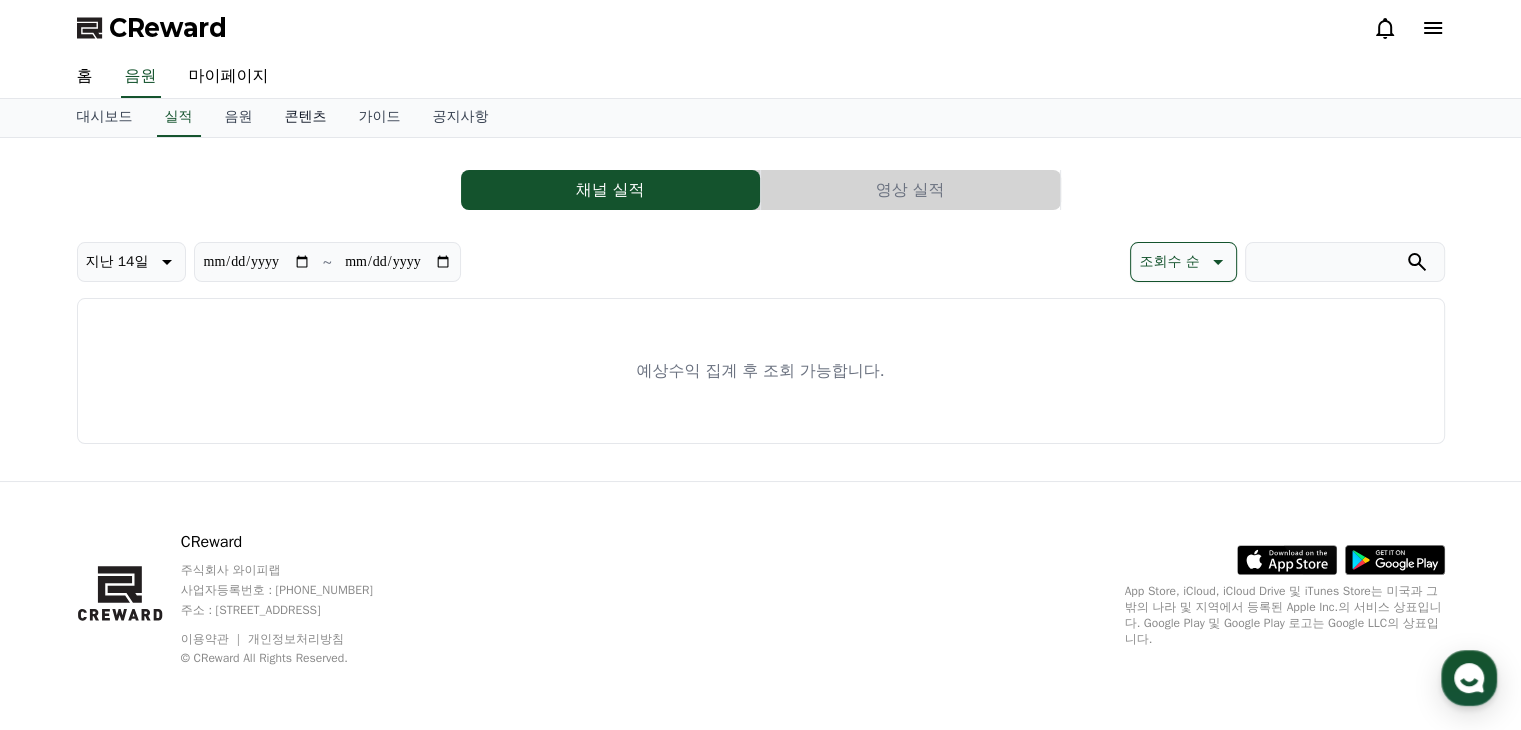 click on "콘텐츠" at bounding box center [306, 118] 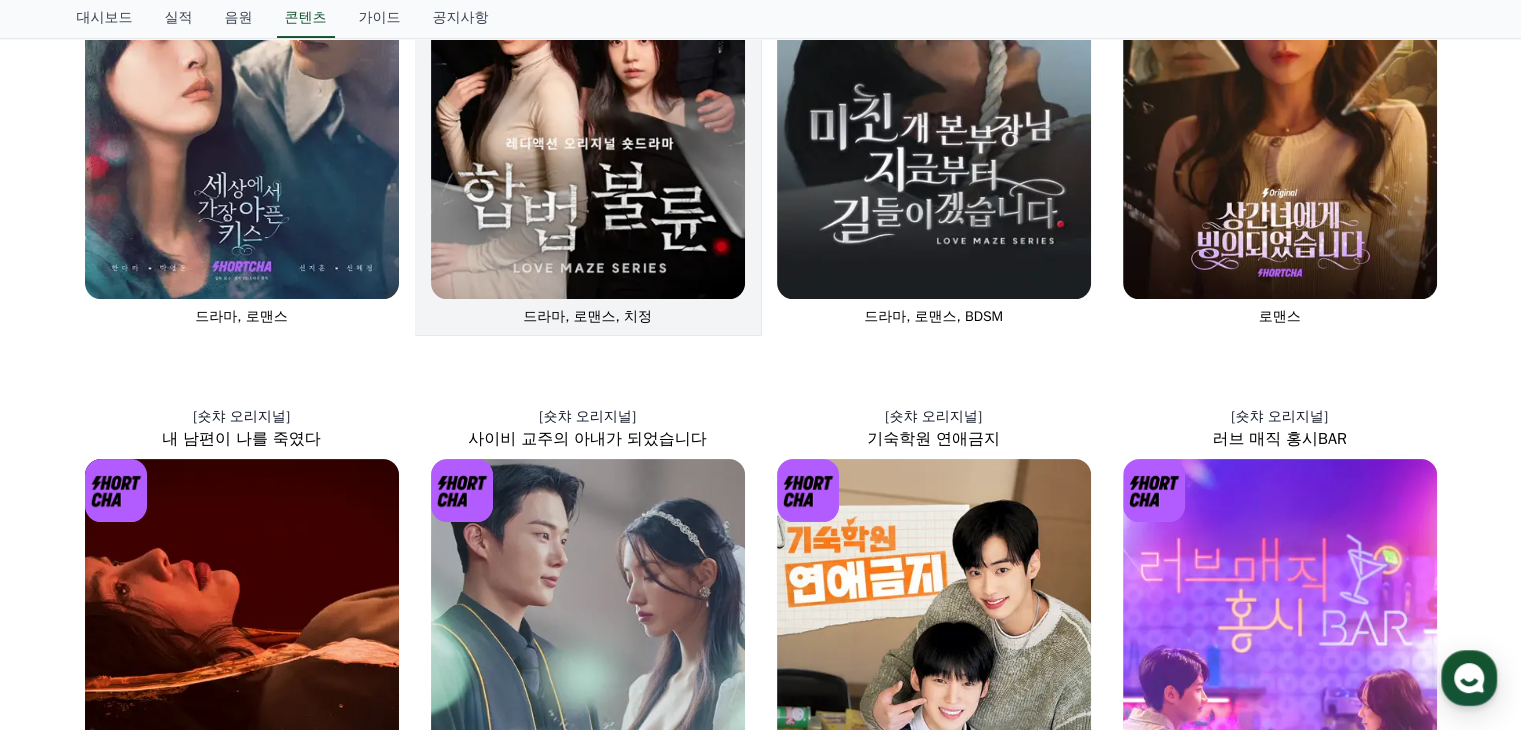 scroll, scrollTop: 0, scrollLeft: 0, axis: both 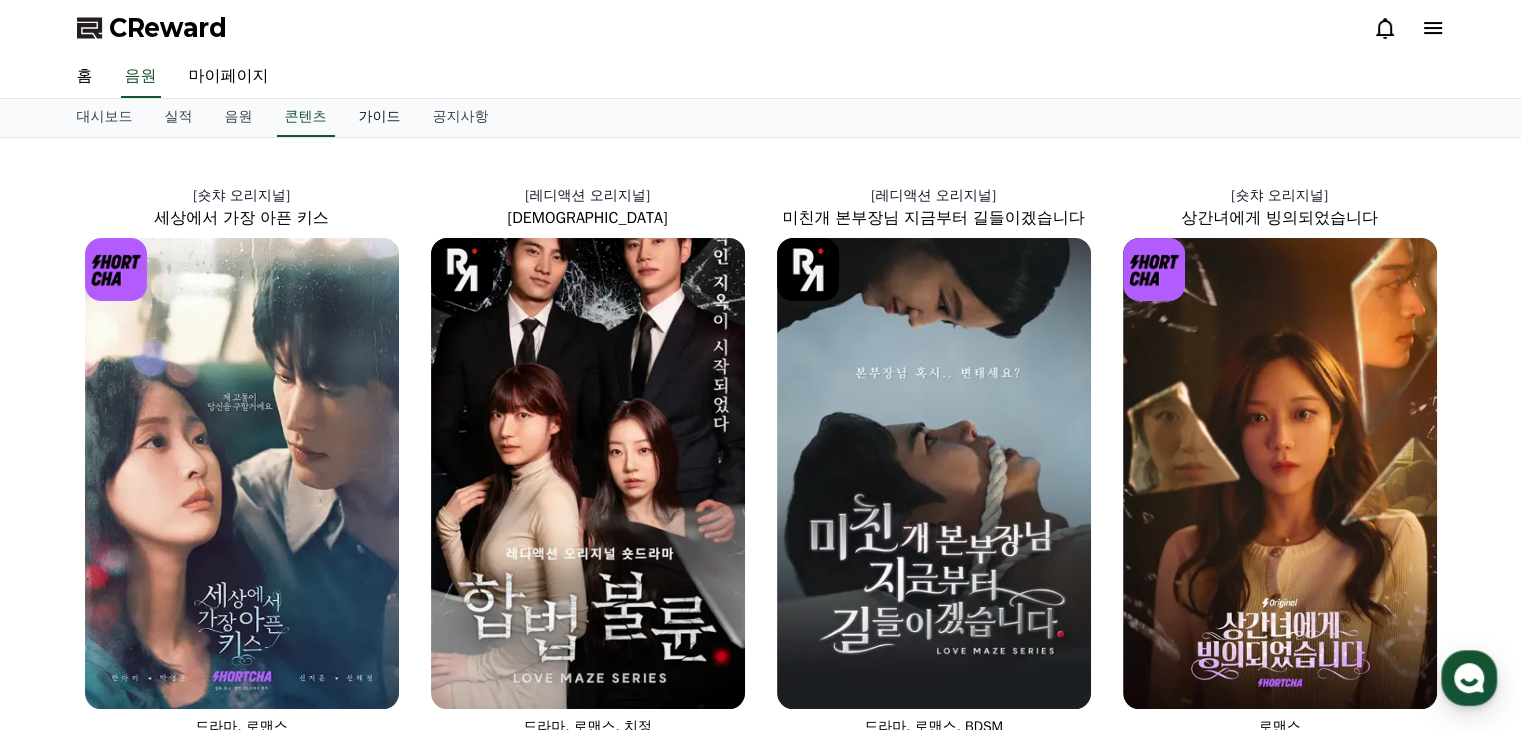 click on "가이드" at bounding box center [380, 118] 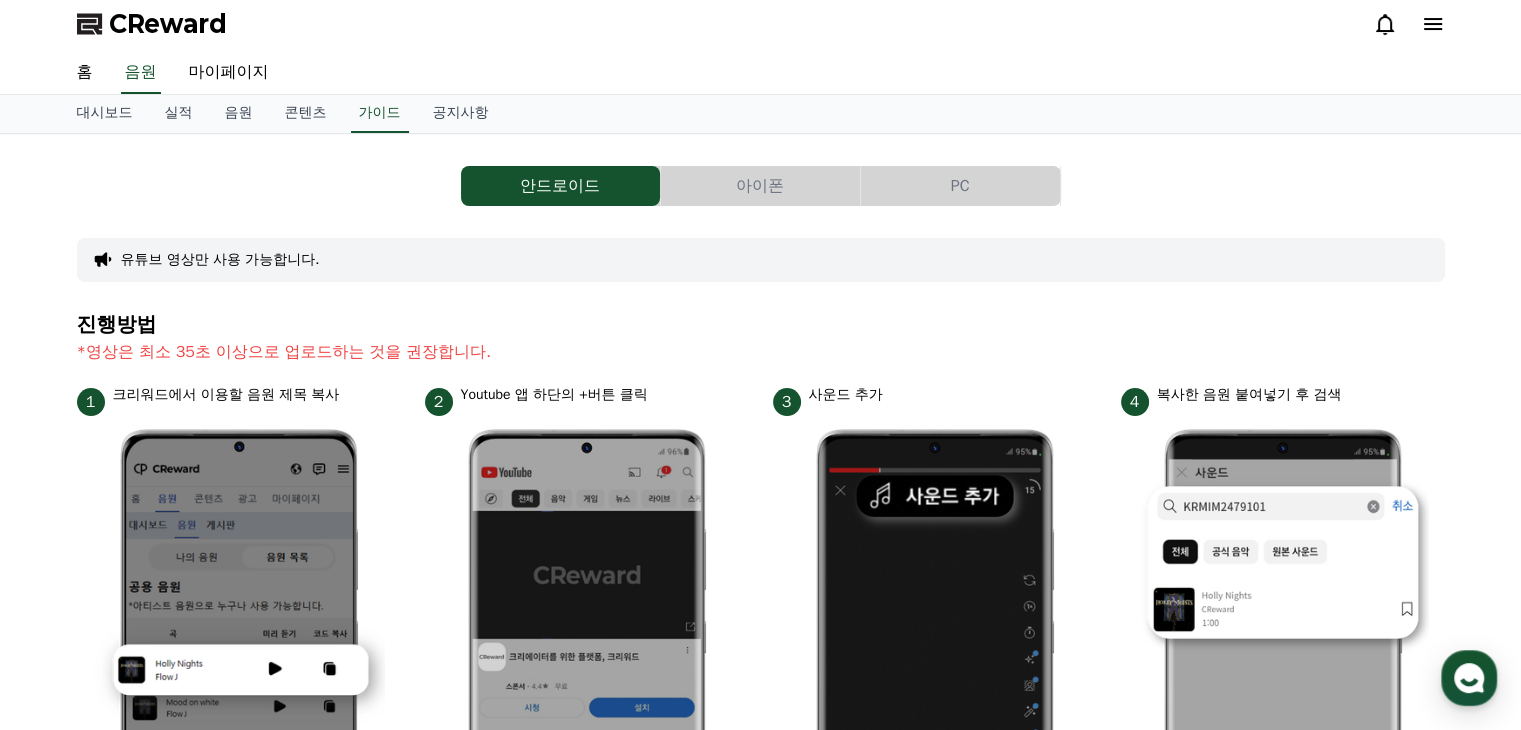scroll, scrollTop: 0, scrollLeft: 0, axis: both 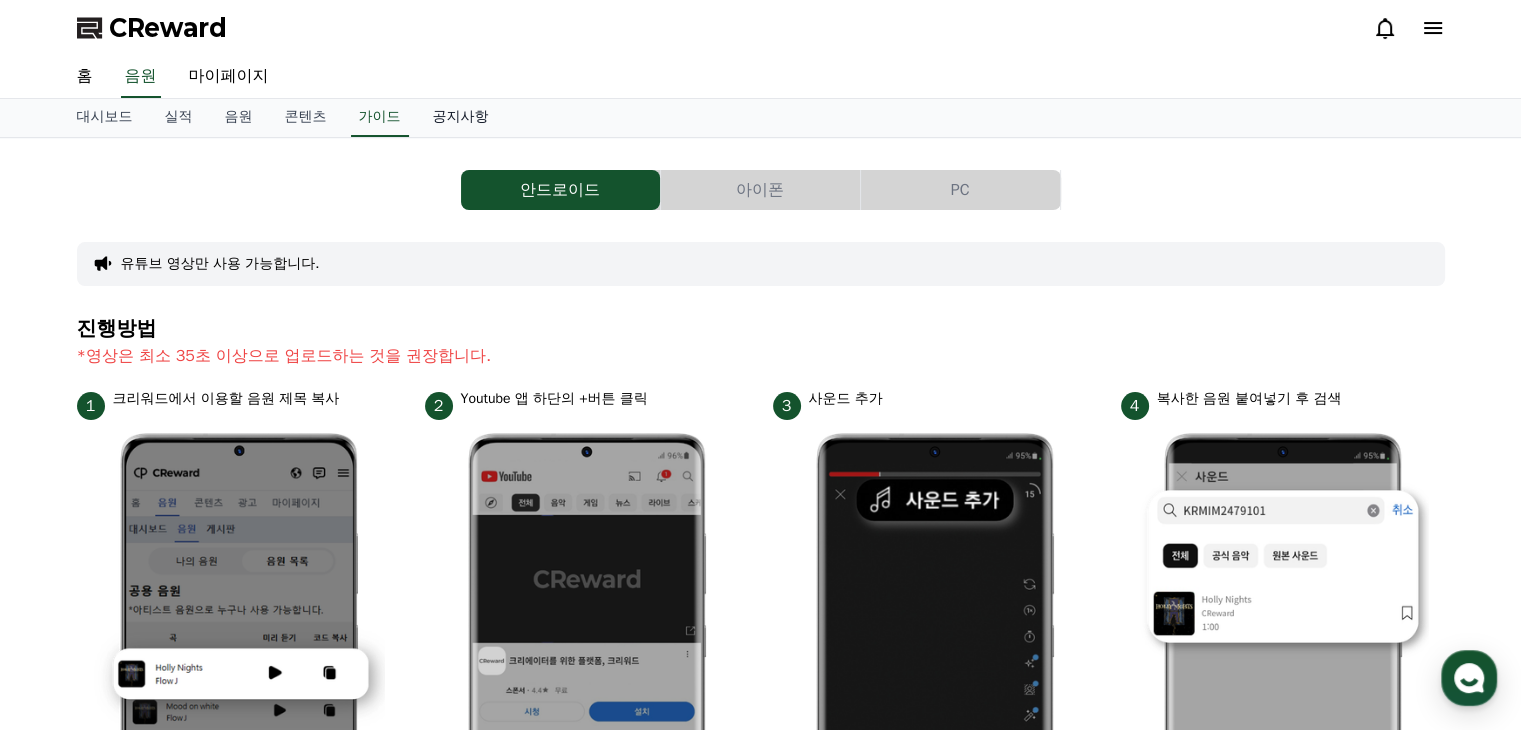 click on "공지사항" at bounding box center [461, 118] 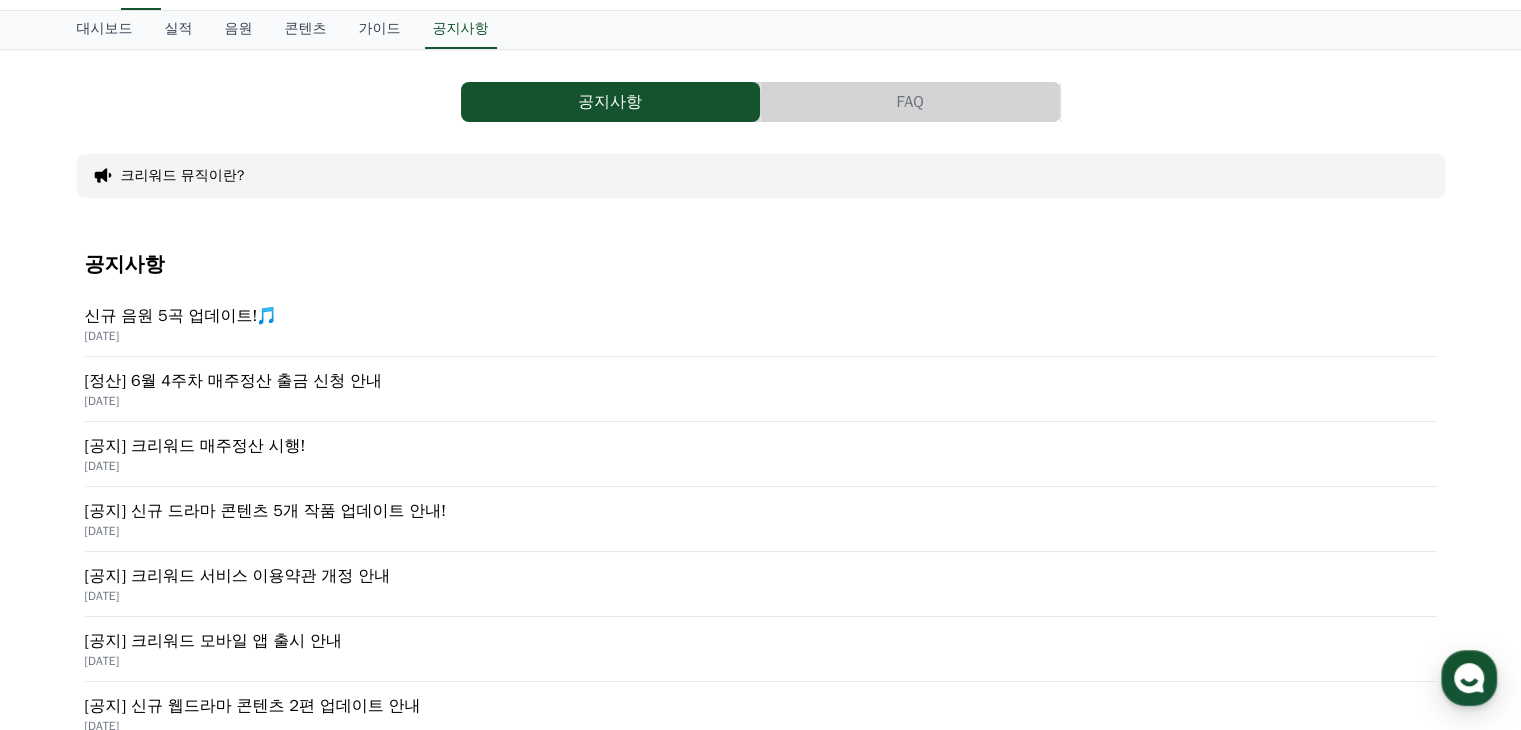 scroll, scrollTop: 0, scrollLeft: 0, axis: both 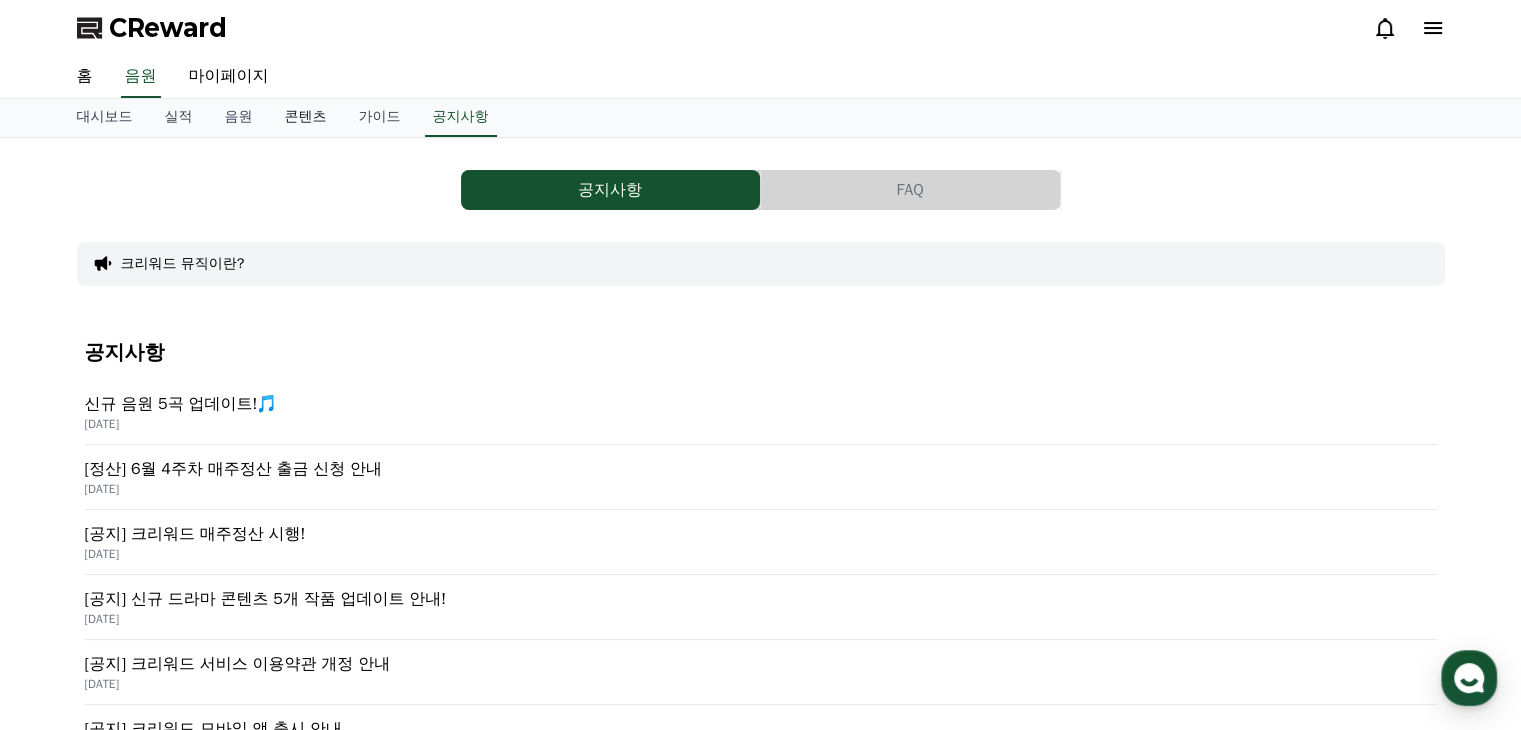 click on "콘텐츠" at bounding box center [306, 118] 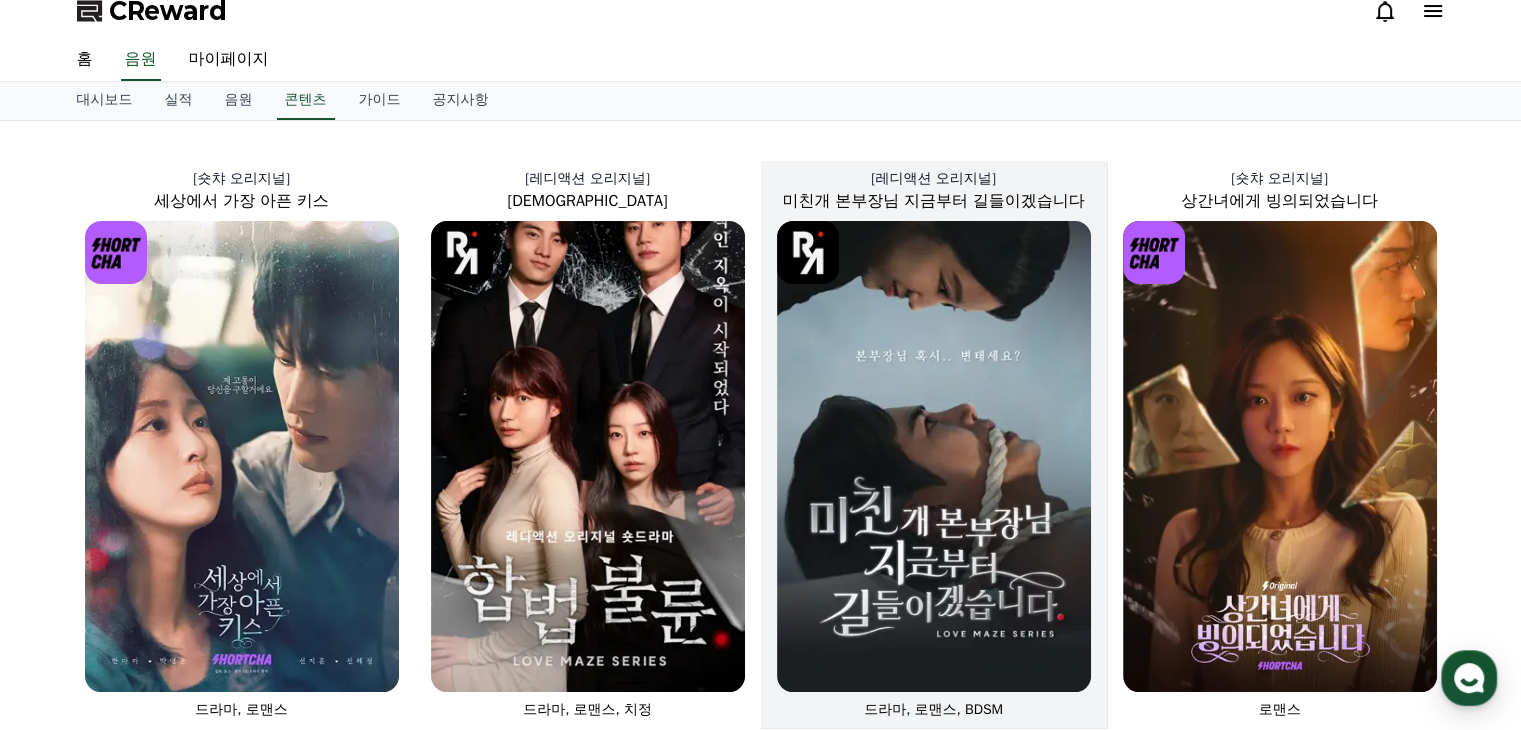scroll, scrollTop: 0, scrollLeft: 0, axis: both 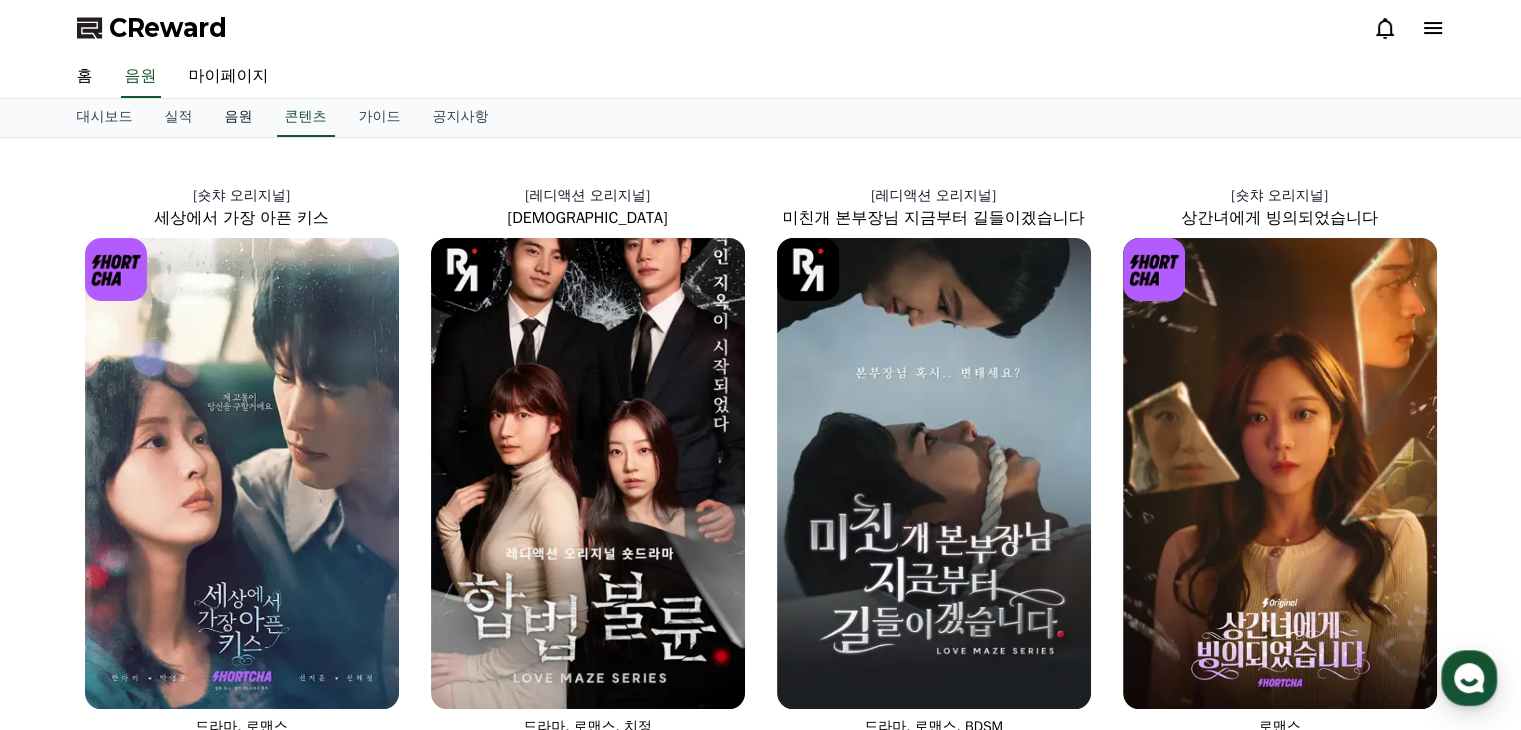 click on "음원" at bounding box center [239, 118] 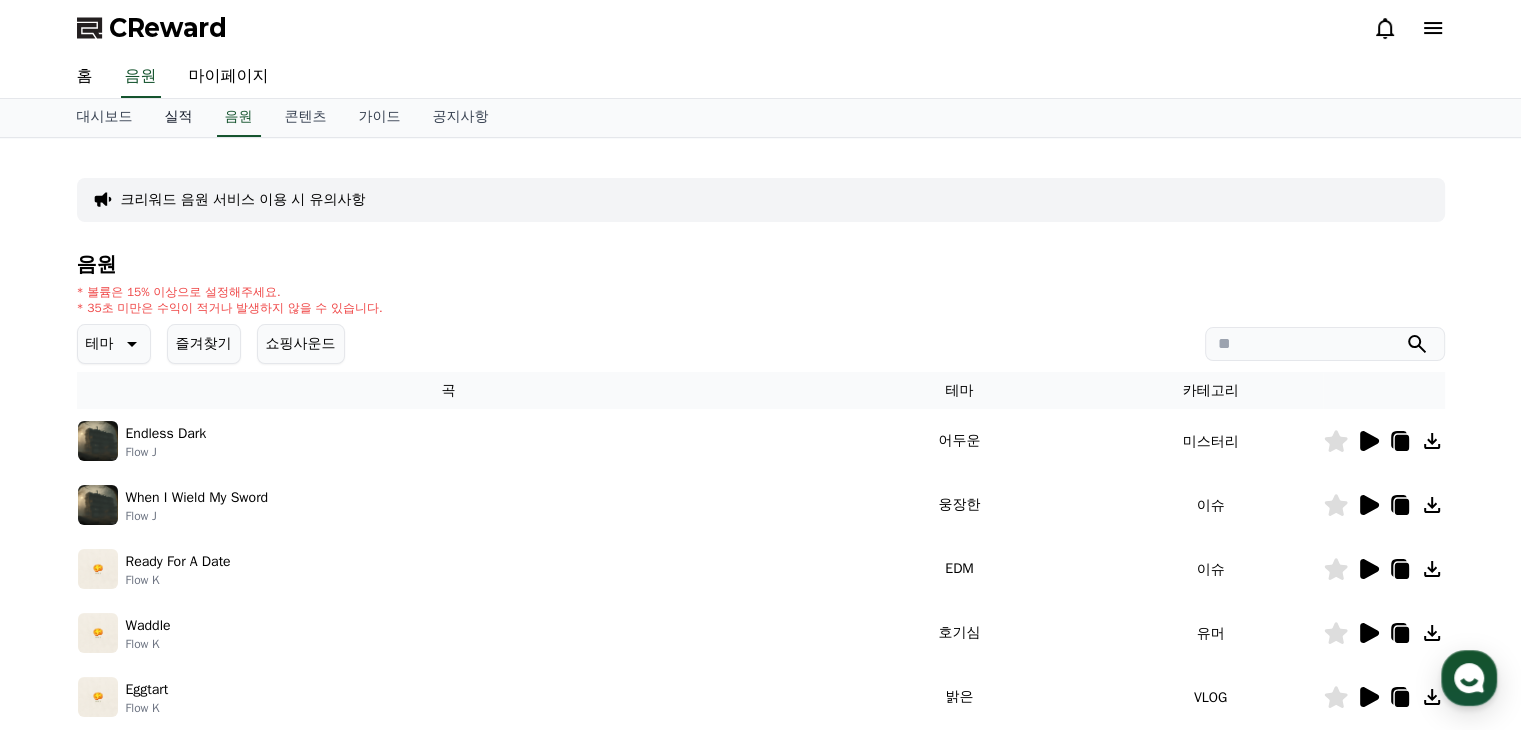 click on "실적" at bounding box center [179, 118] 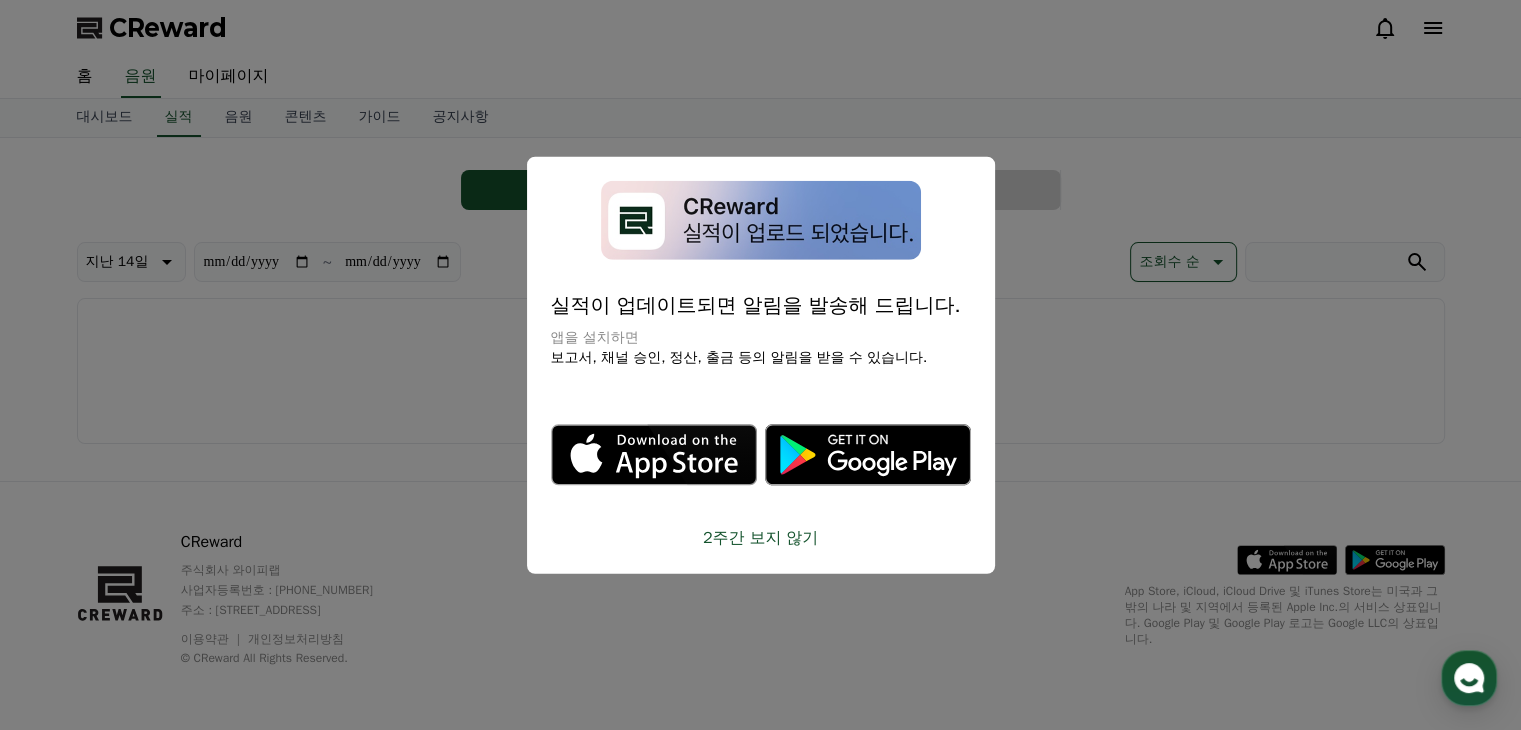 click at bounding box center [760, 365] 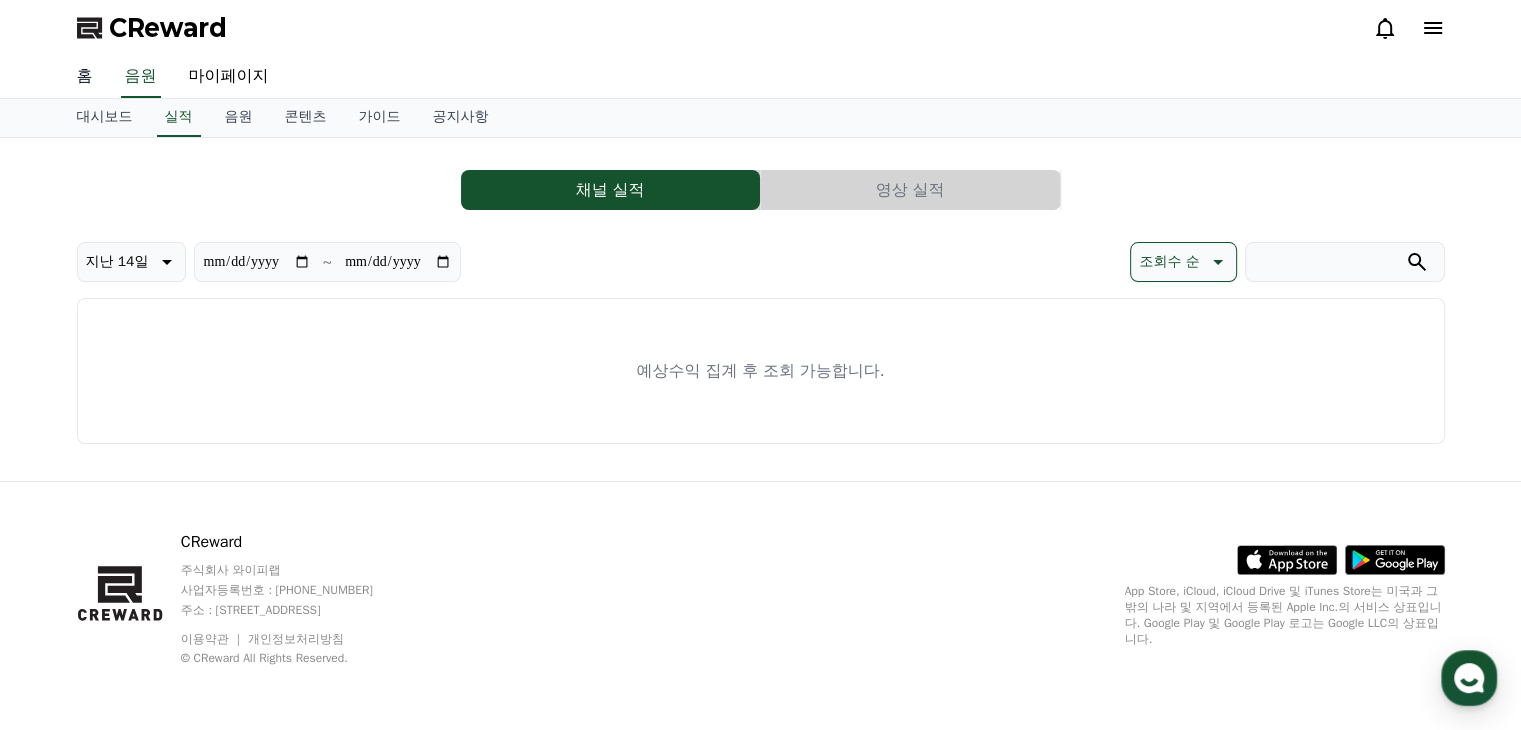 click on "홈" at bounding box center [85, 77] 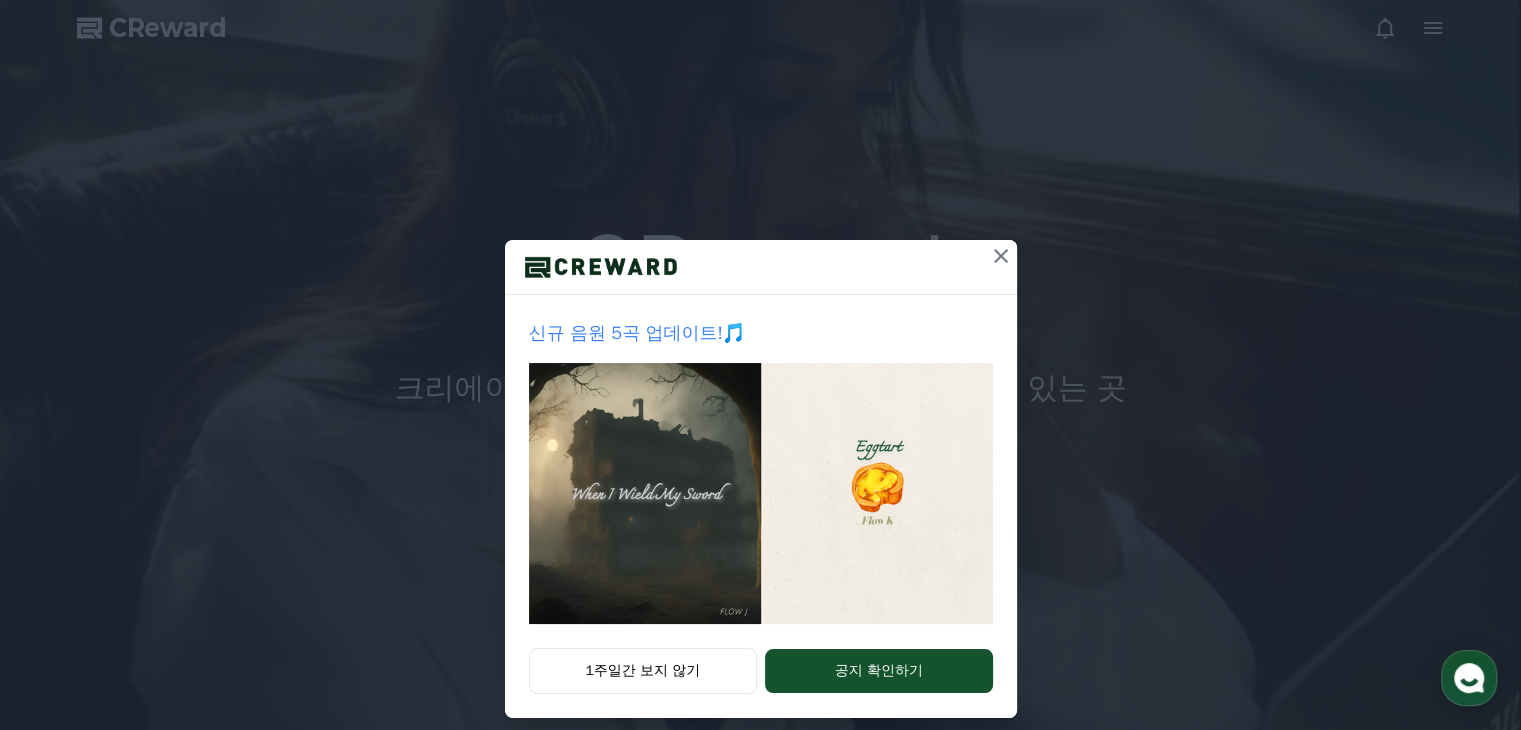 scroll, scrollTop: 0, scrollLeft: 0, axis: both 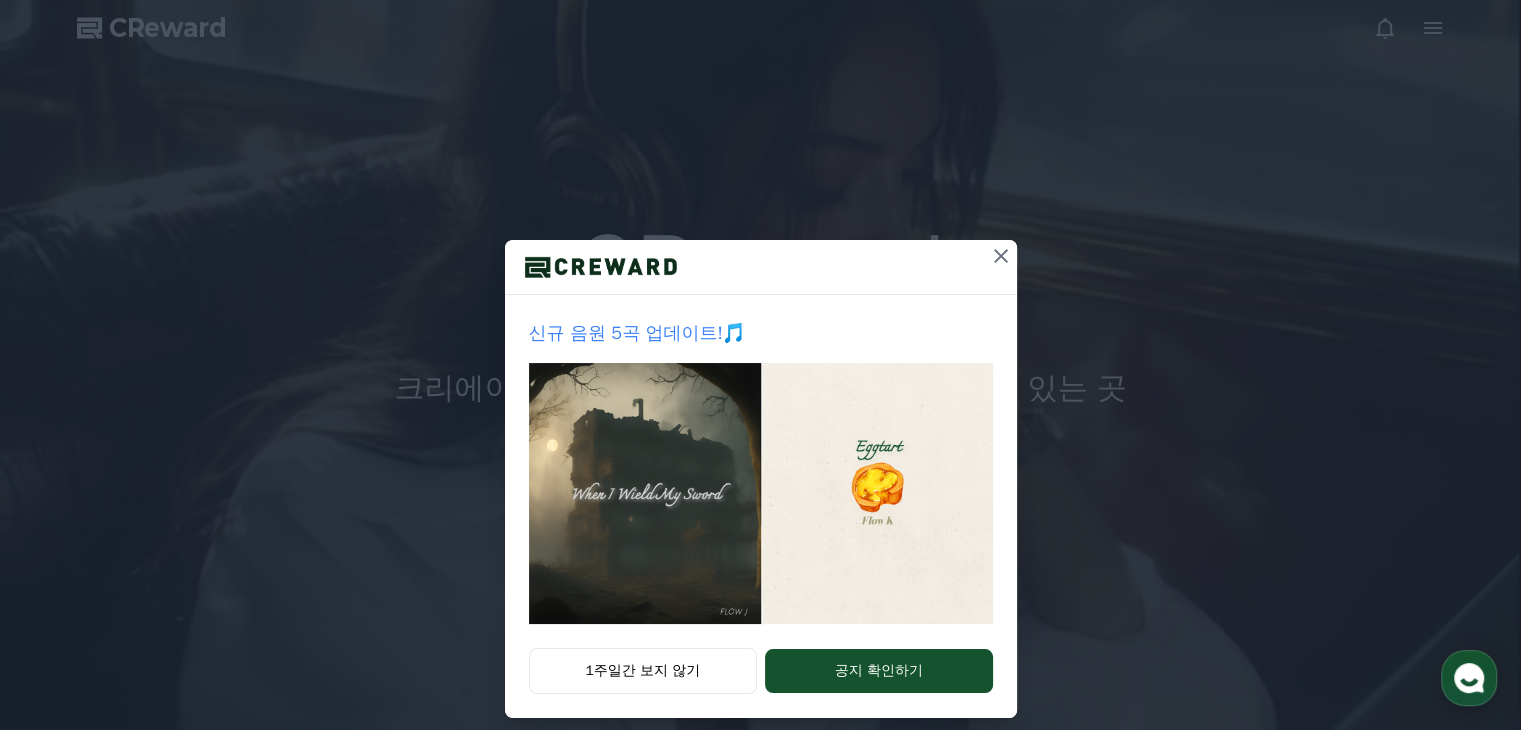 click 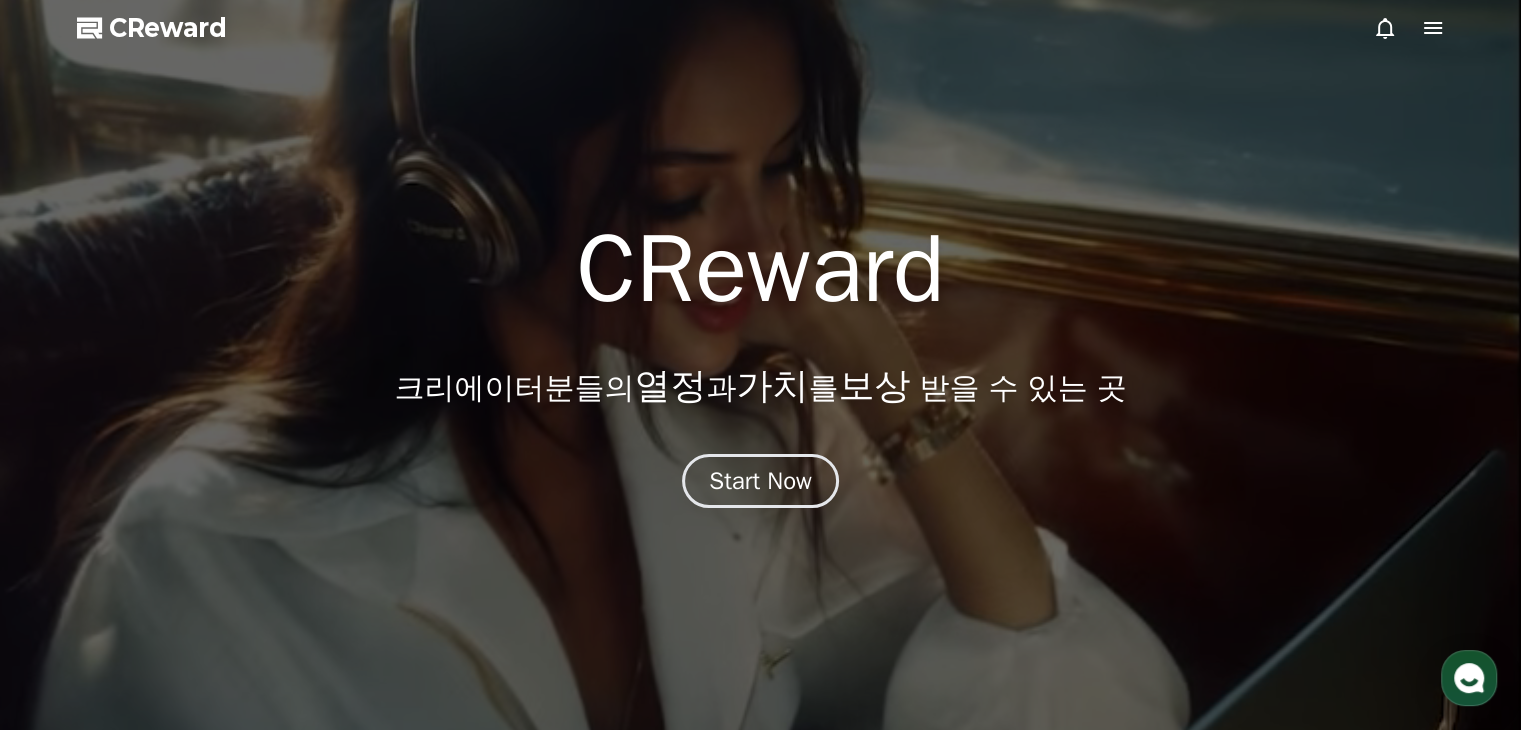click 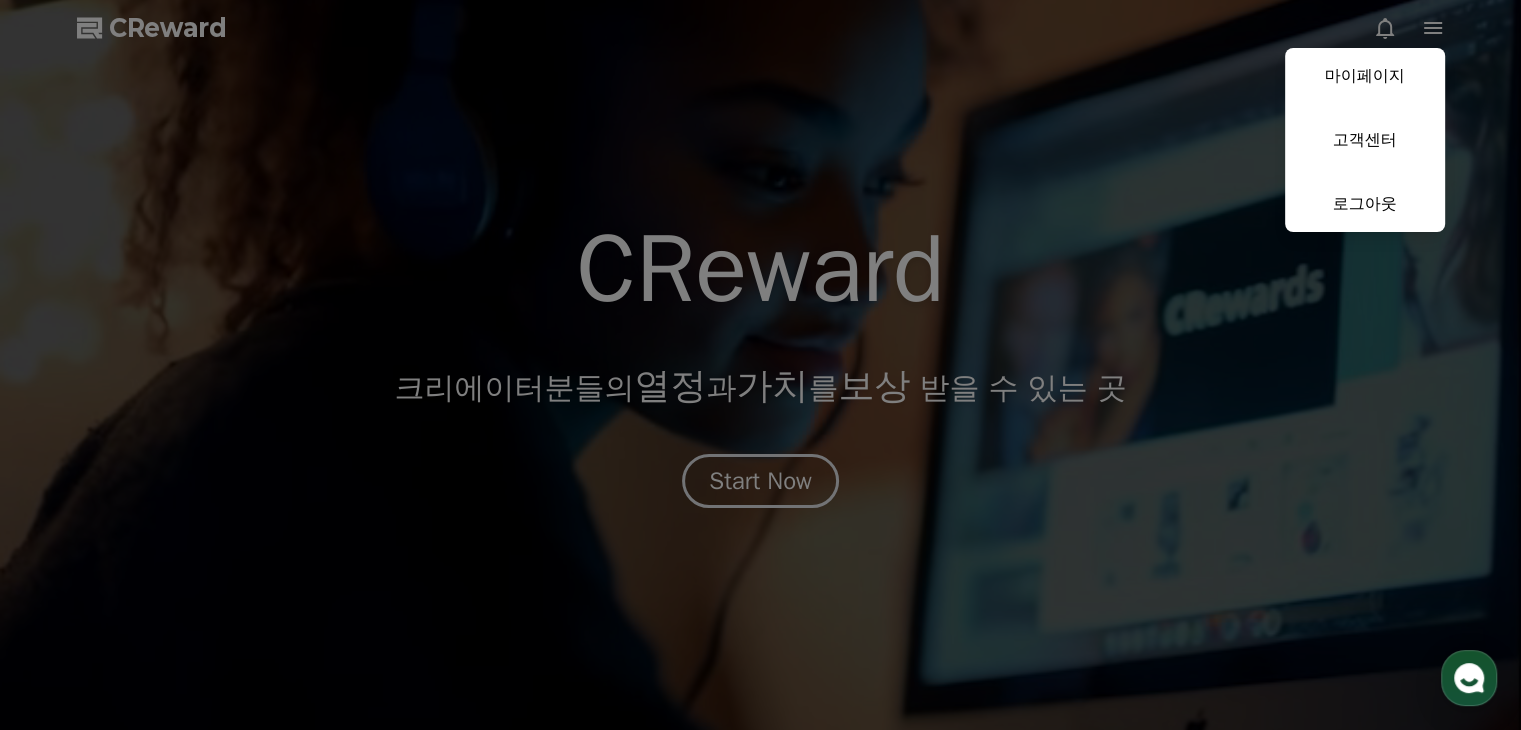 click at bounding box center [760, 365] 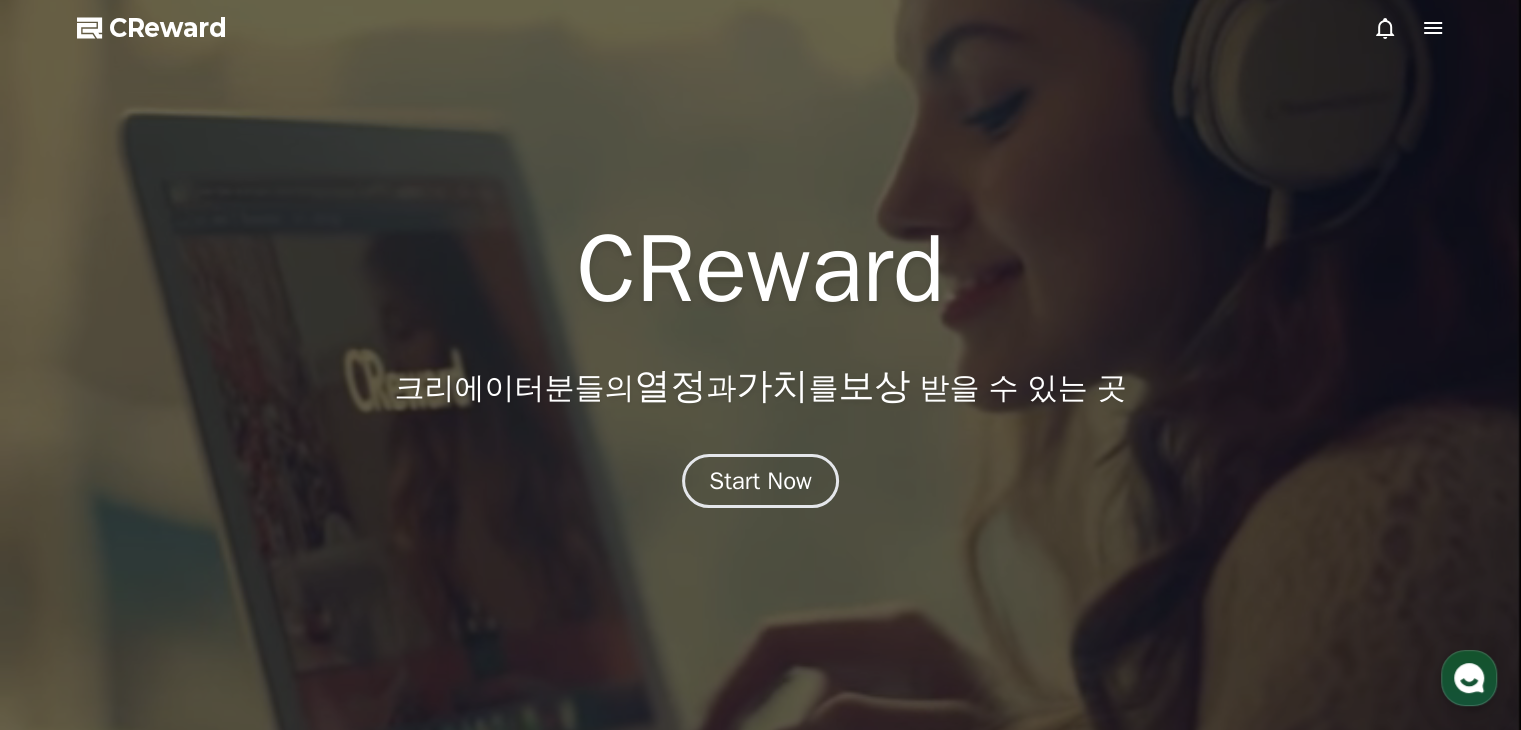 click on "CReward" at bounding box center (168, 28) 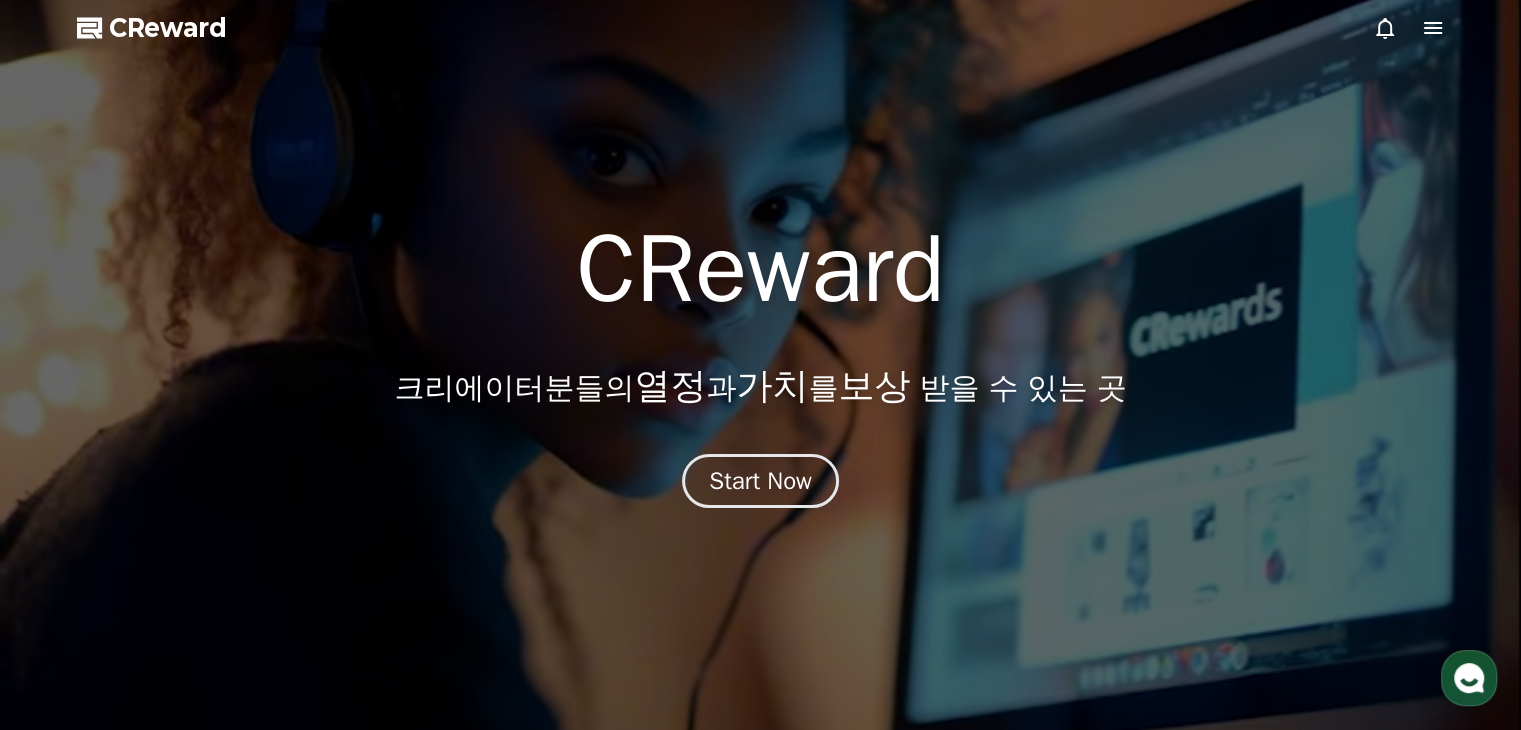 click on "CReward" at bounding box center (168, 28) 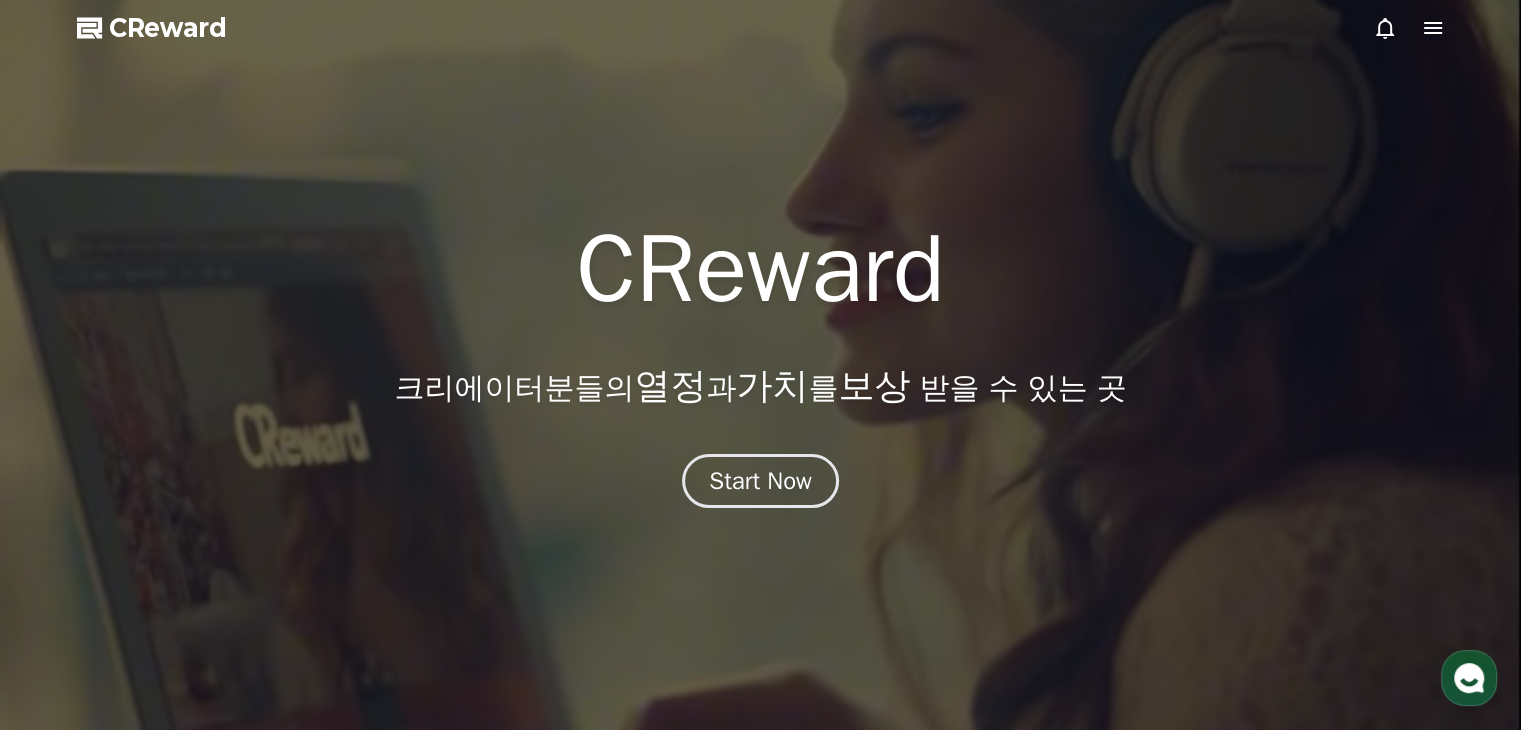 click on "CReward" at bounding box center (168, 28) 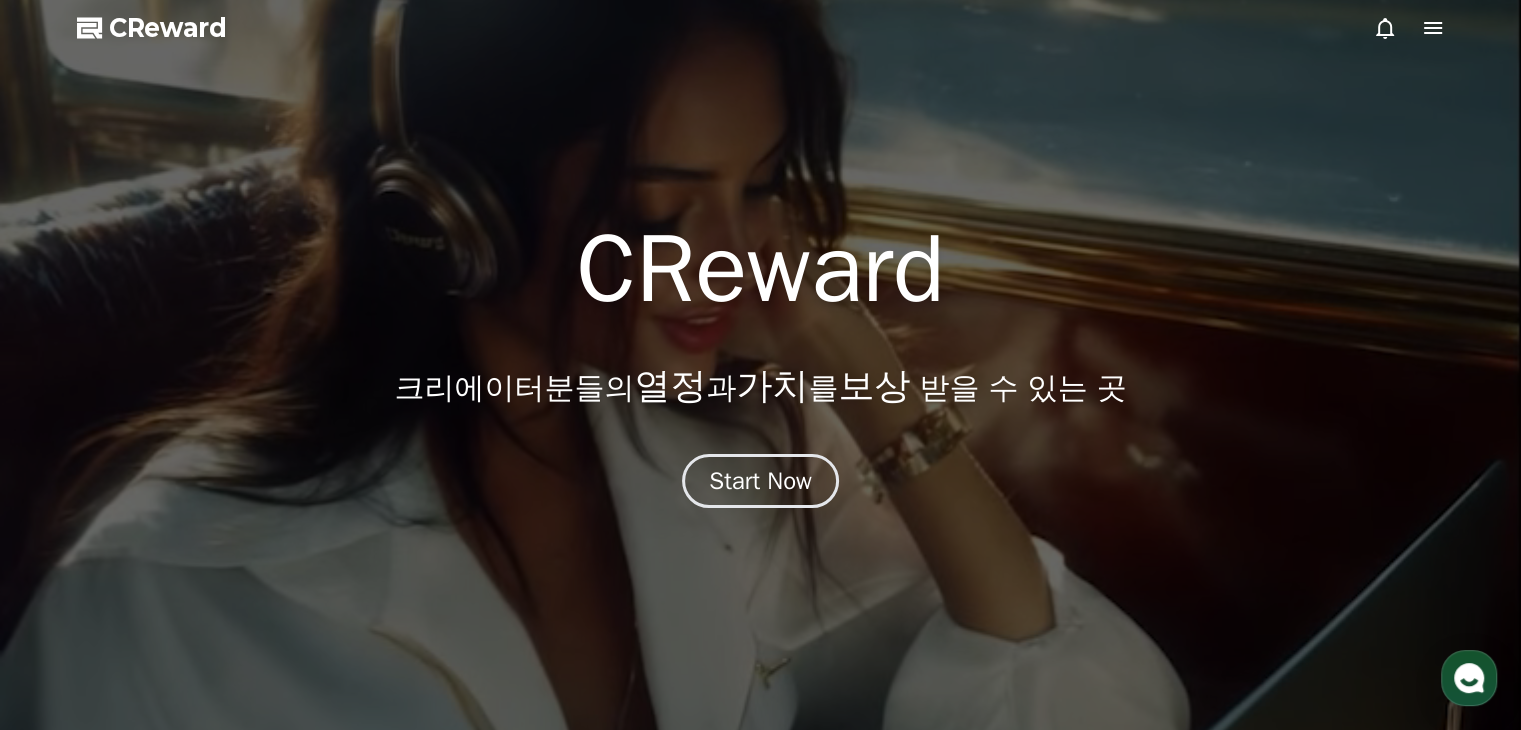 click on "CReward" at bounding box center [168, 28] 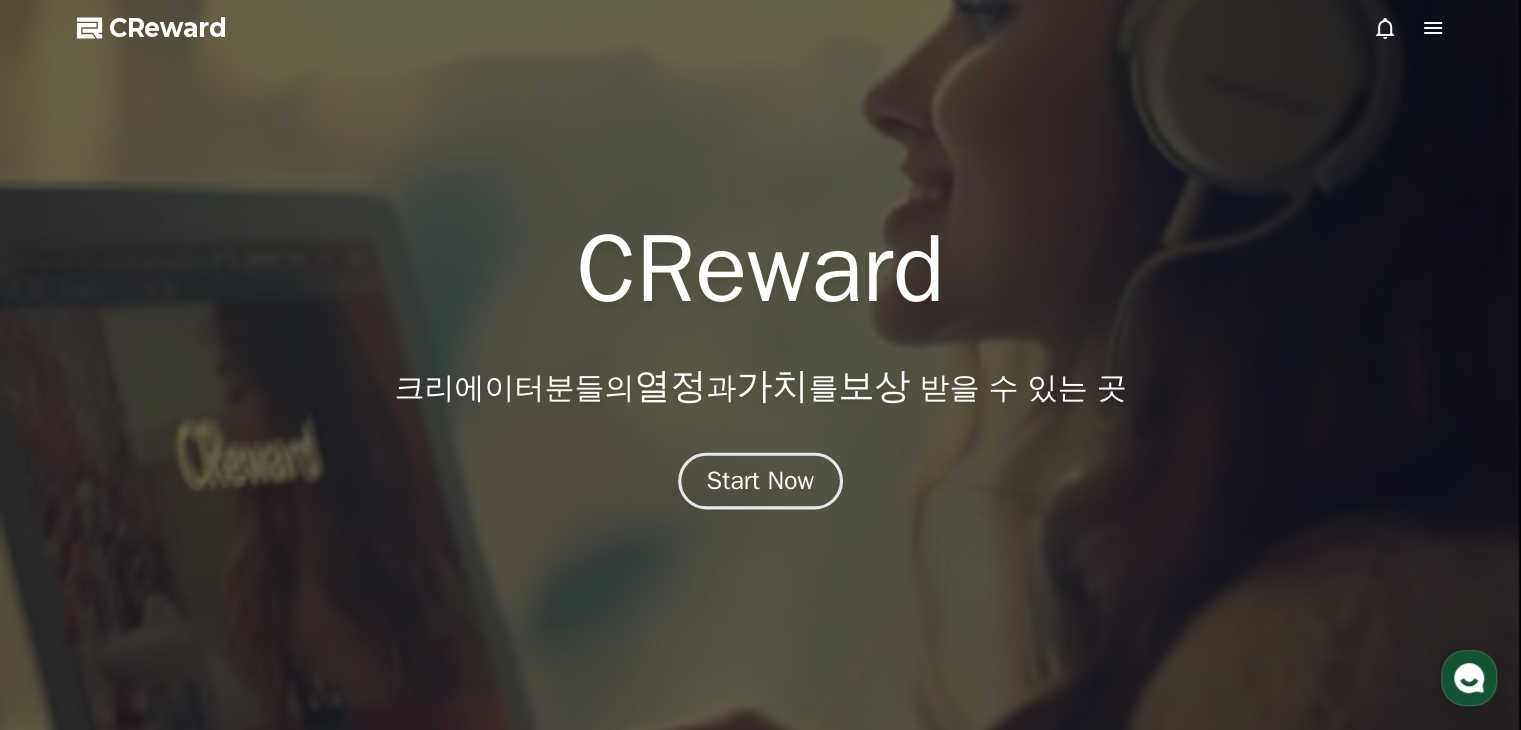 click on "Start Now" at bounding box center (761, 481) 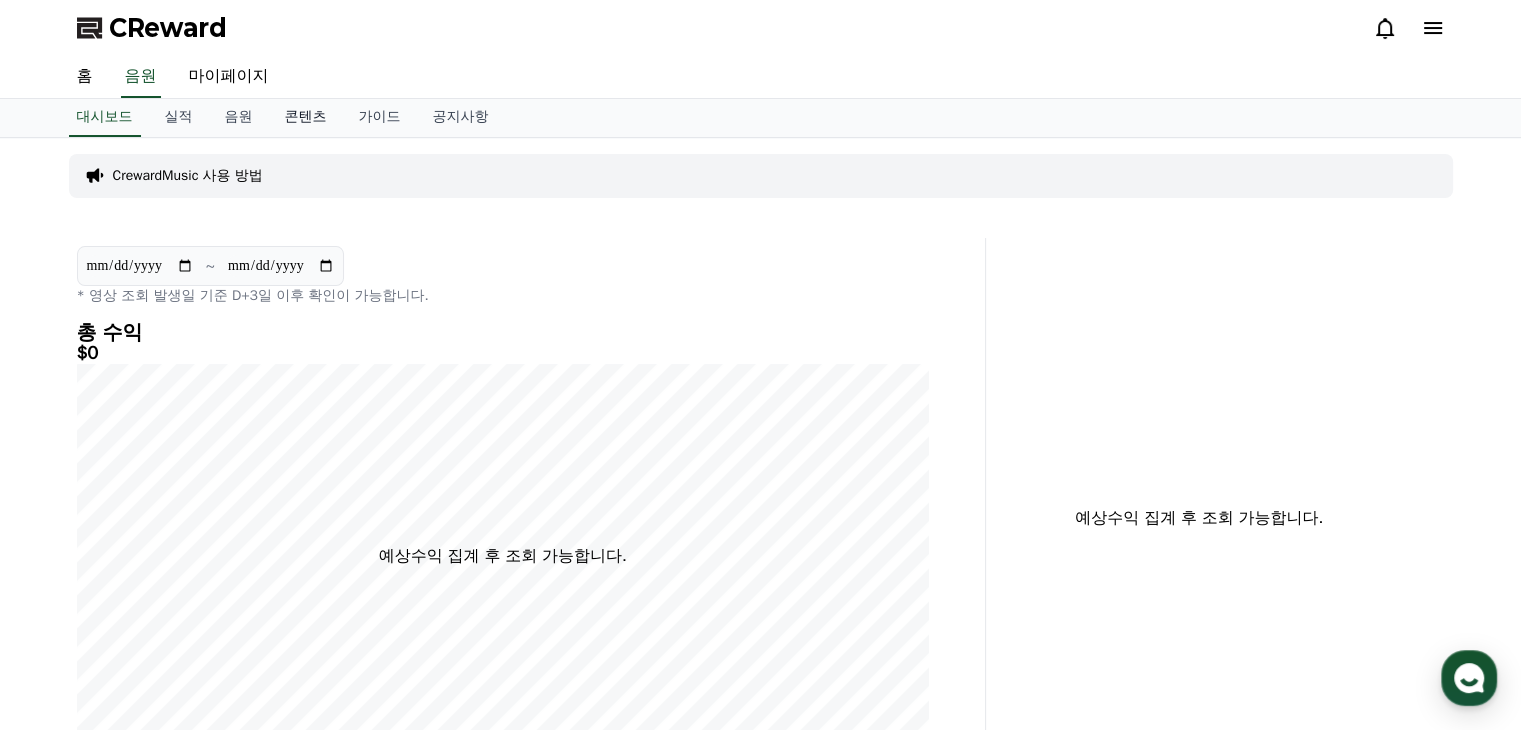 click on "콘텐츠" at bounding box center [306, 118] 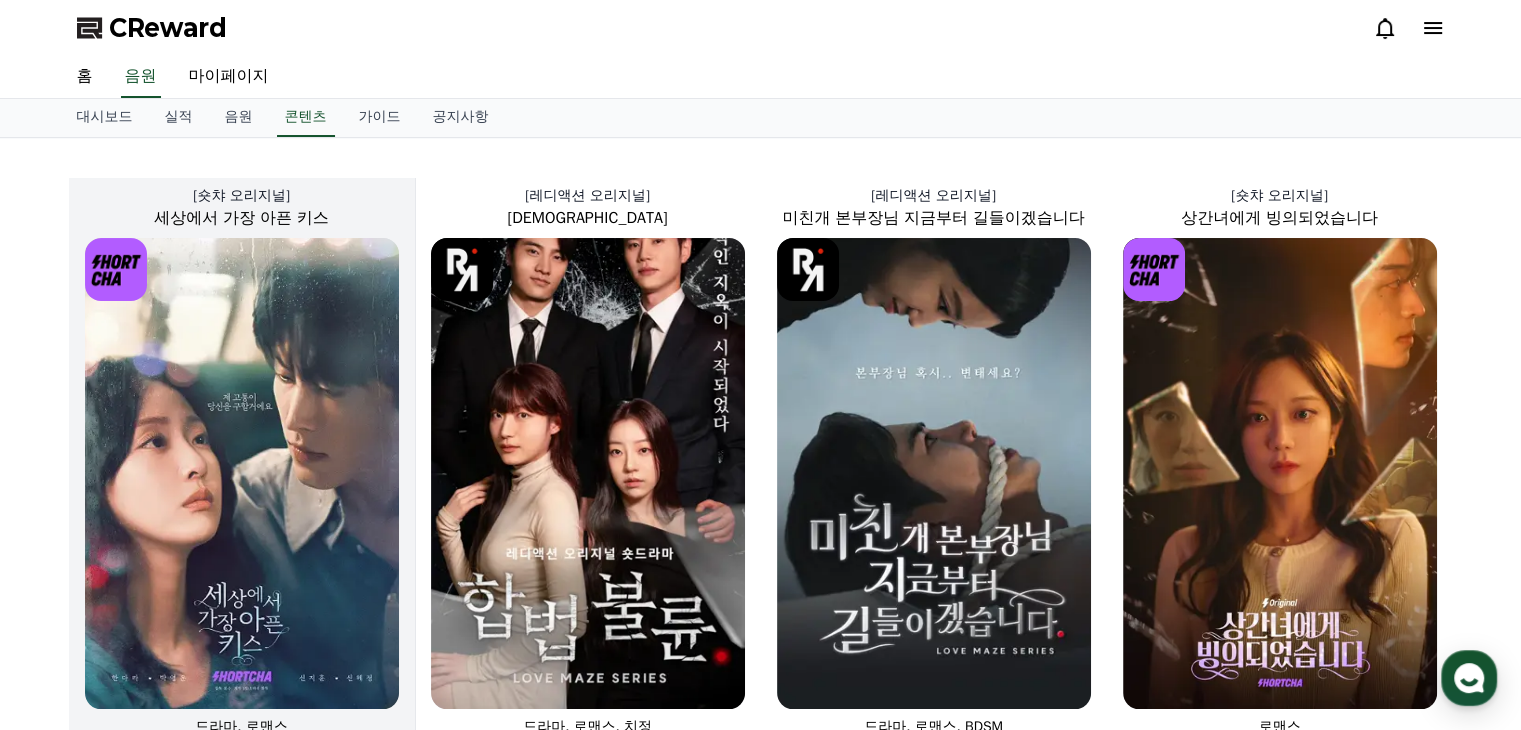 click at bounding box center (242, 473) 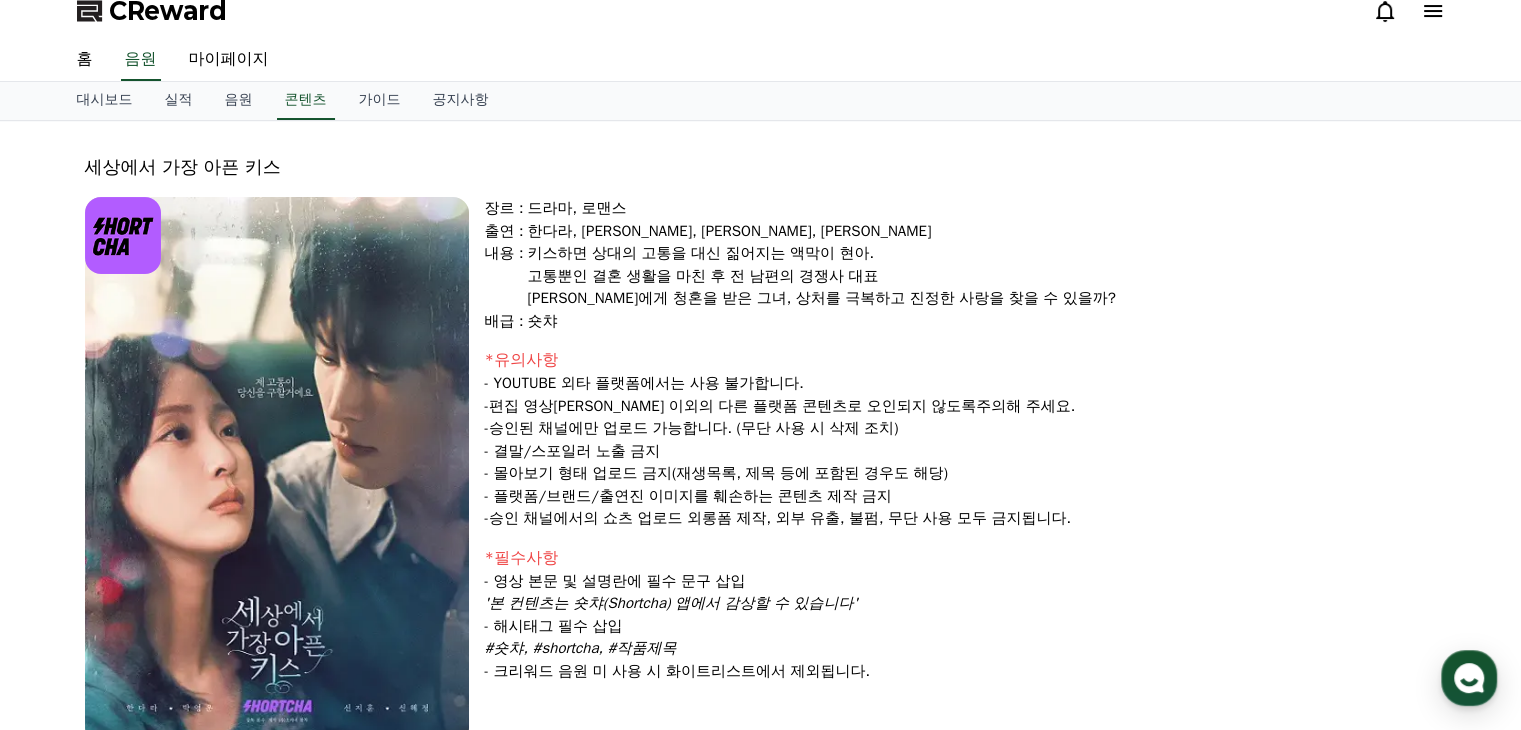 scroll, scrollTop: 0, scrollLeft: 0, axis: both 